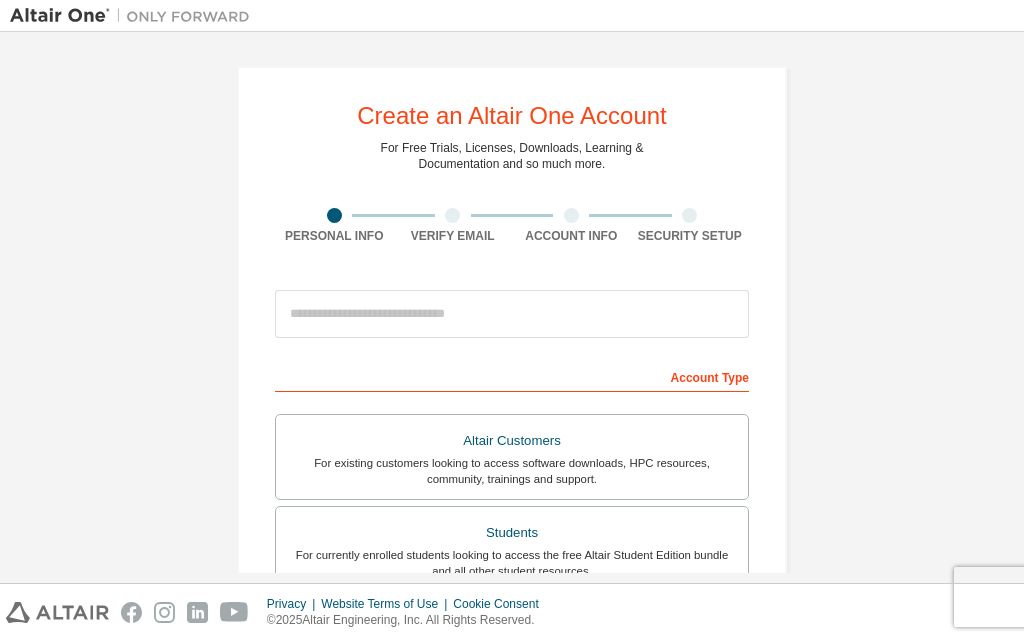 scroll, scrollTop: 0, scrollLeft: 0, axis: both 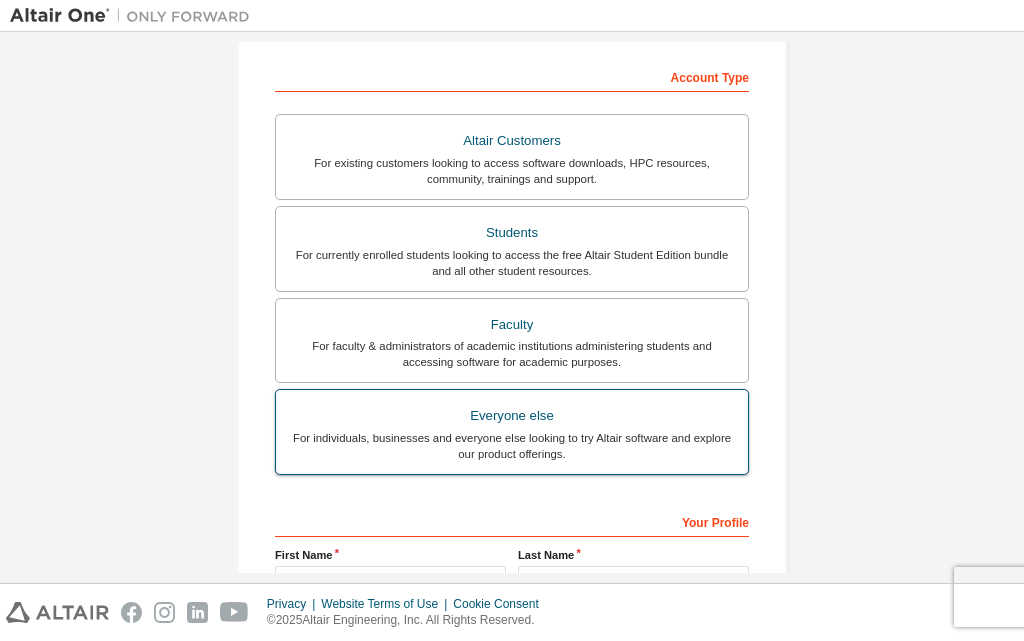 click on "For individuals, businesses and everyone else looking to try Altair software and explore our product offerings." at bounding box center (512, 446) 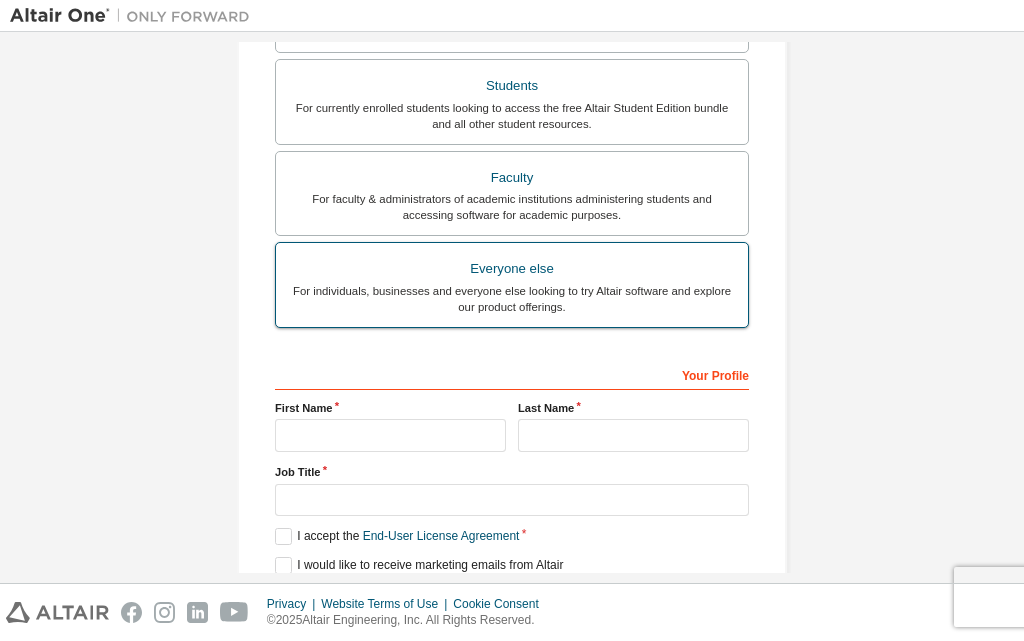 scroll, scrollTop: 500, scrollLeft: 0, axis: vertical 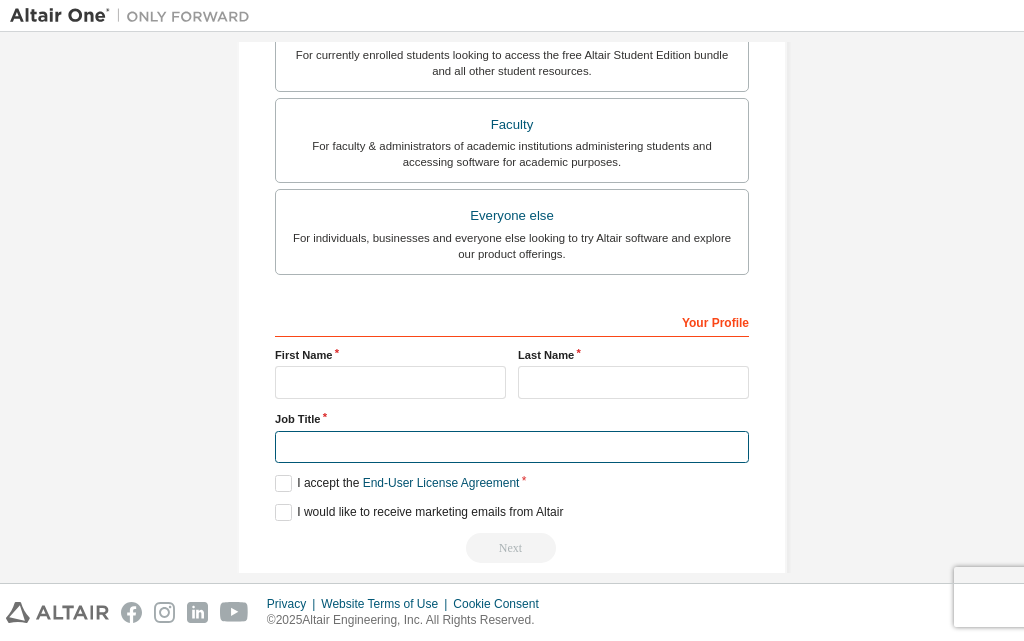 click at bounding box center [512, 447] 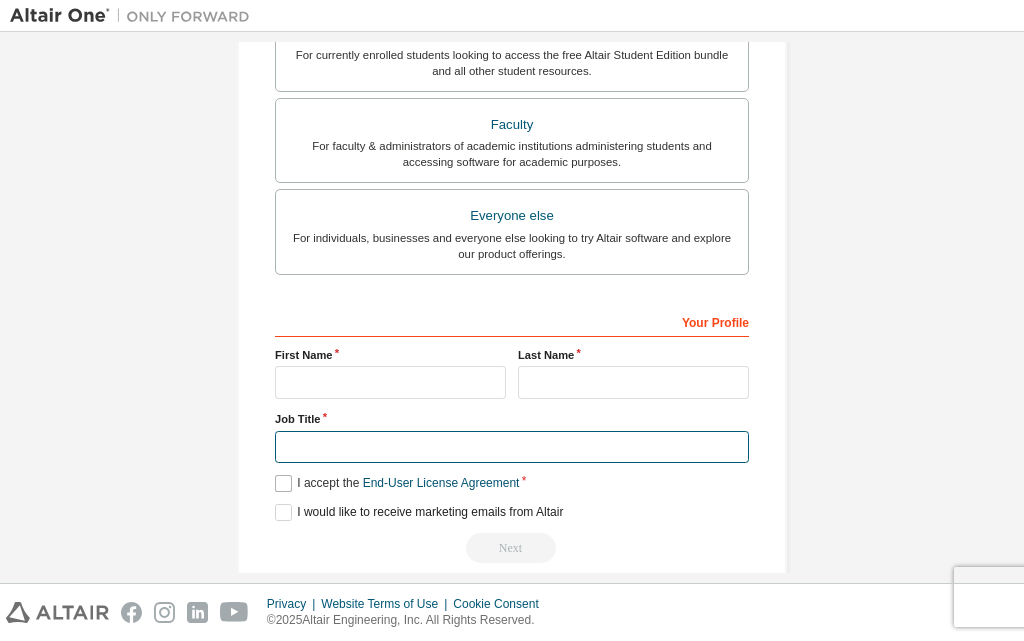 paste on "*******" 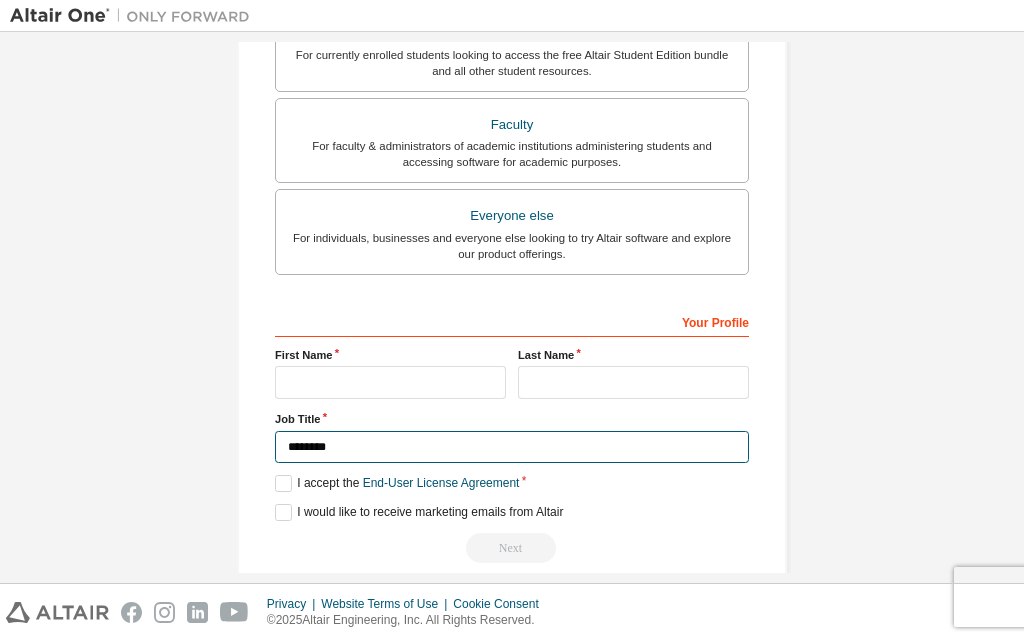 click on "*******" at bounding box center (512, 447) 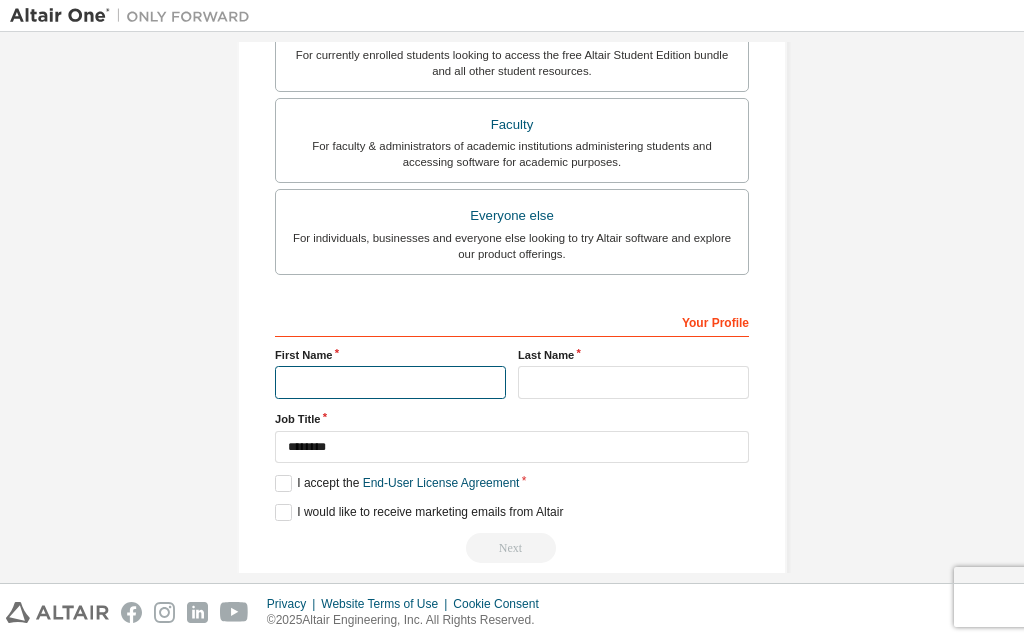 click at bounding box center (390, 382) 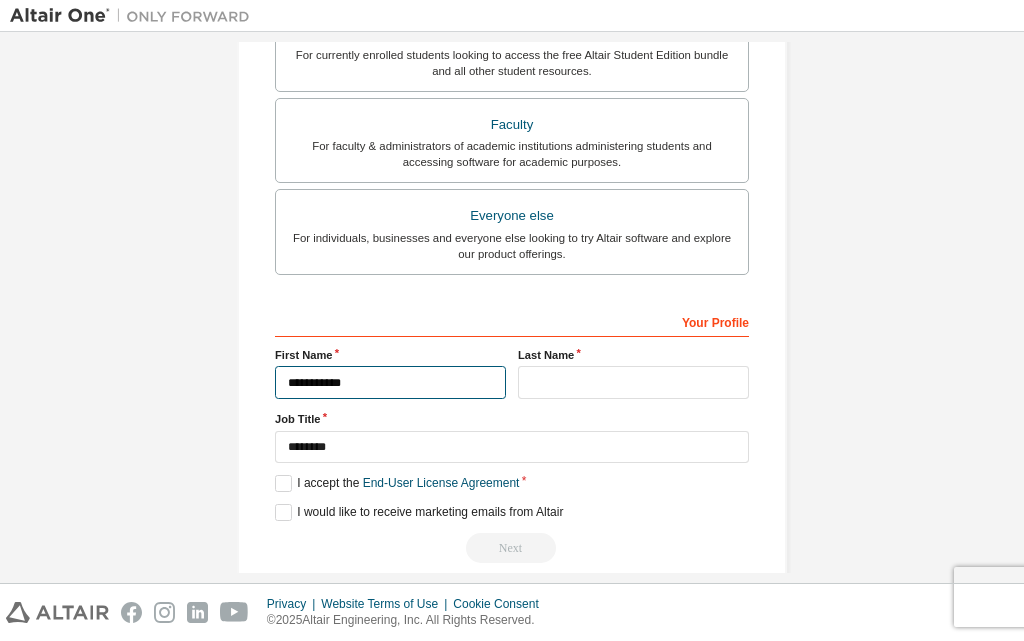 type on "**********" 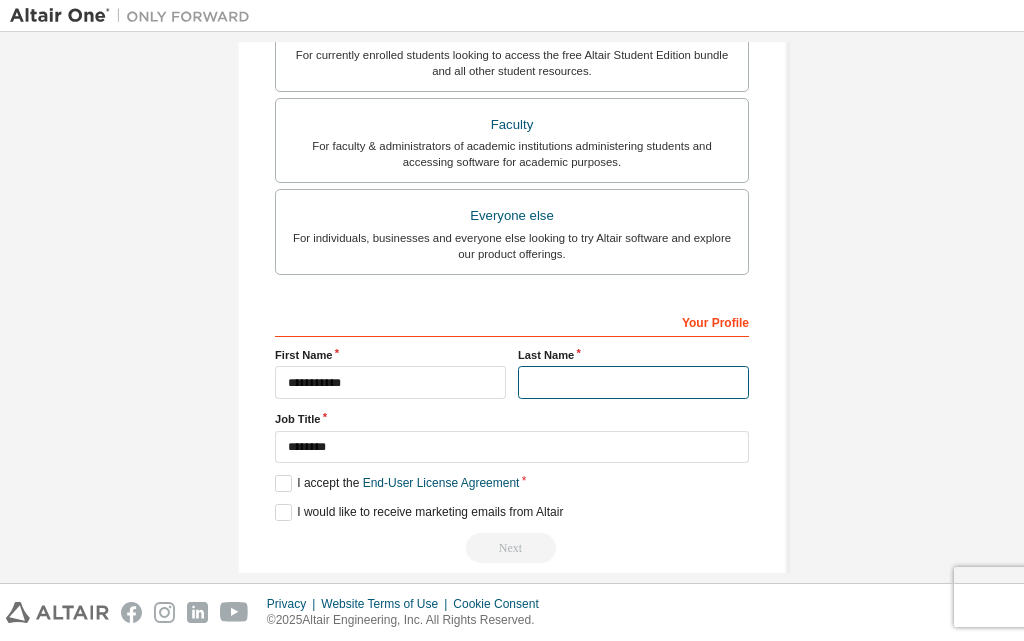 click at bounding box center (633, 382) 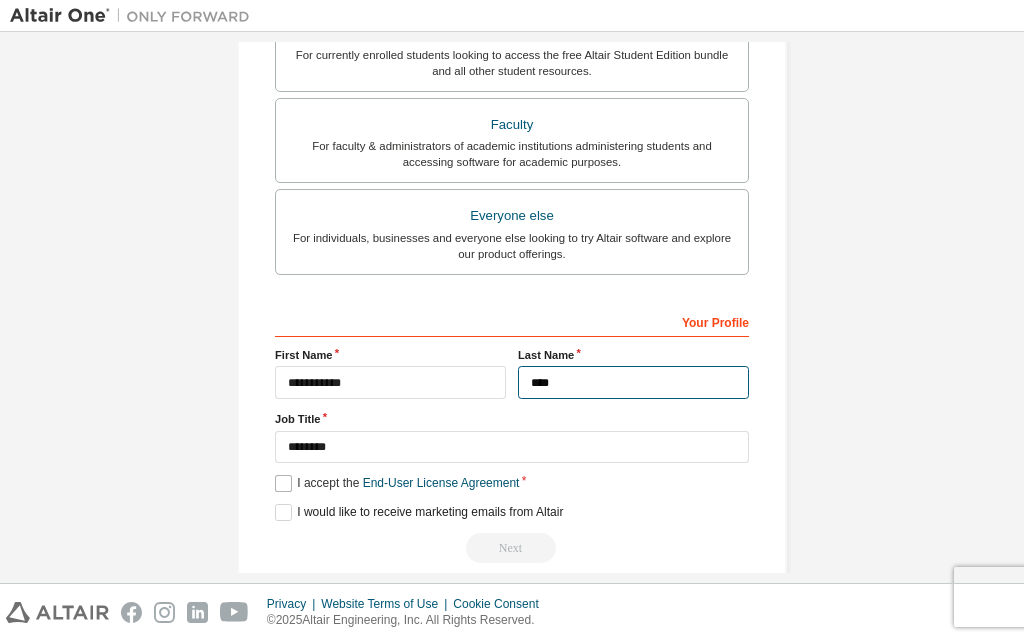 type on "****" 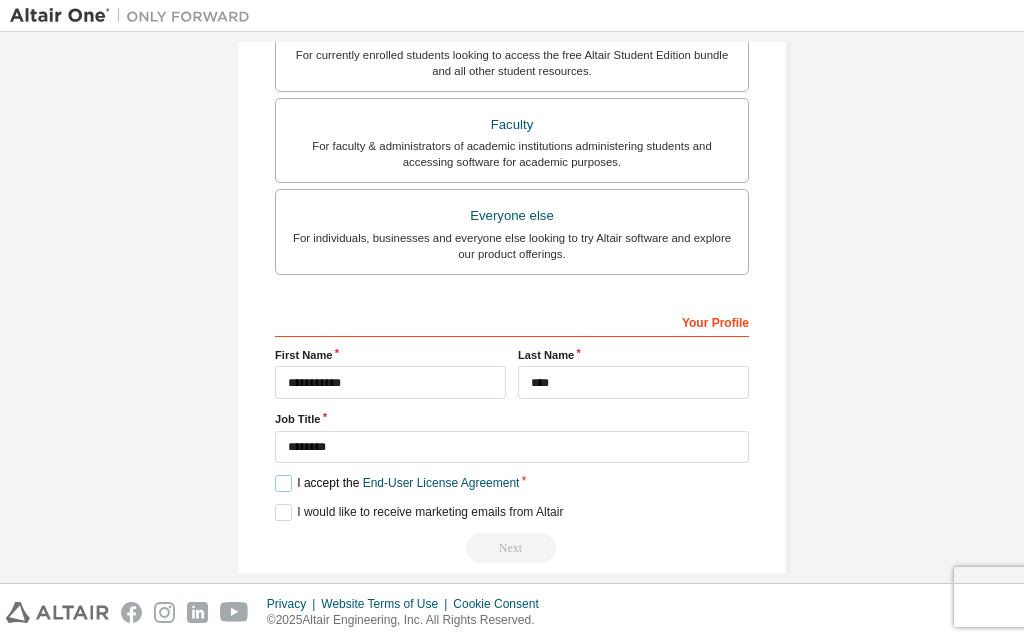 click on "I accept the    End-User License Agreement" at bounding box center (397, 483) 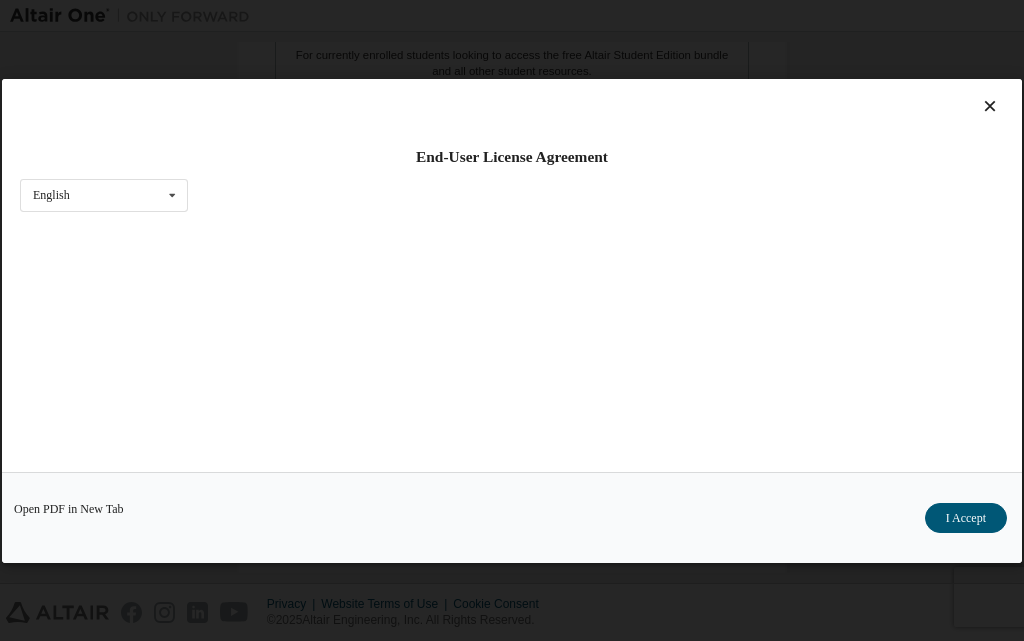 click on "Open PDF in New Tab I Accept" at bounding box center (512, 516) 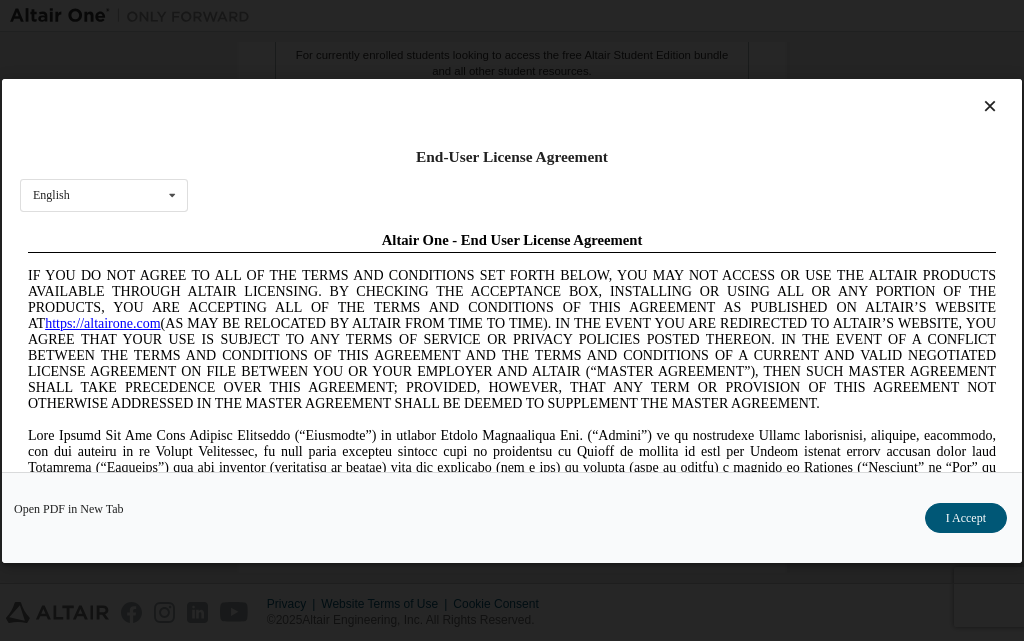 scroll, scrollTop: 0, scrollLeft: 0, axis: both 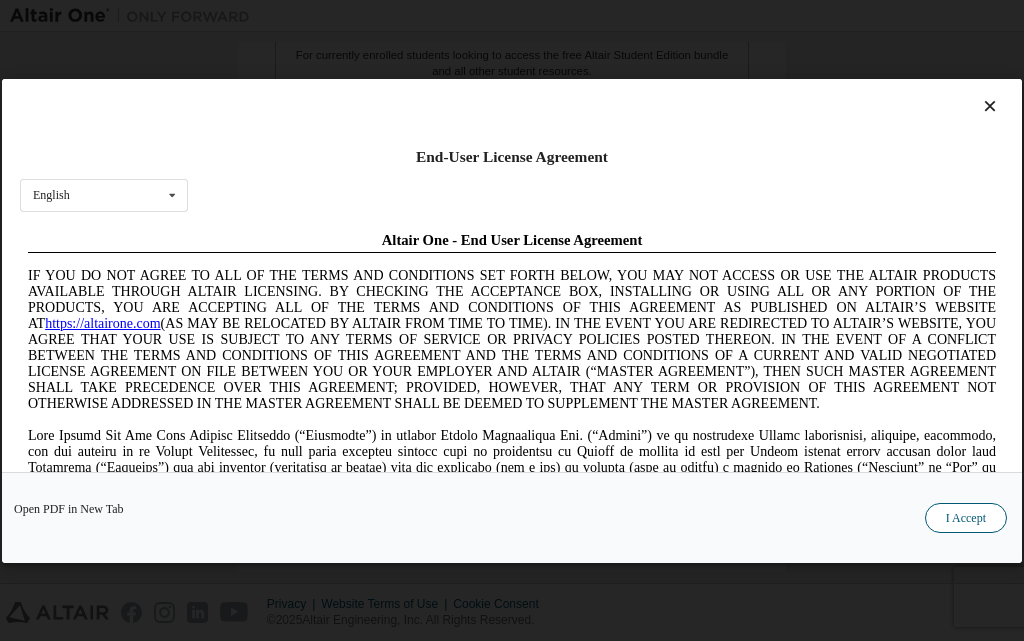 click on "I Accept" at bounding box center (966, 517) 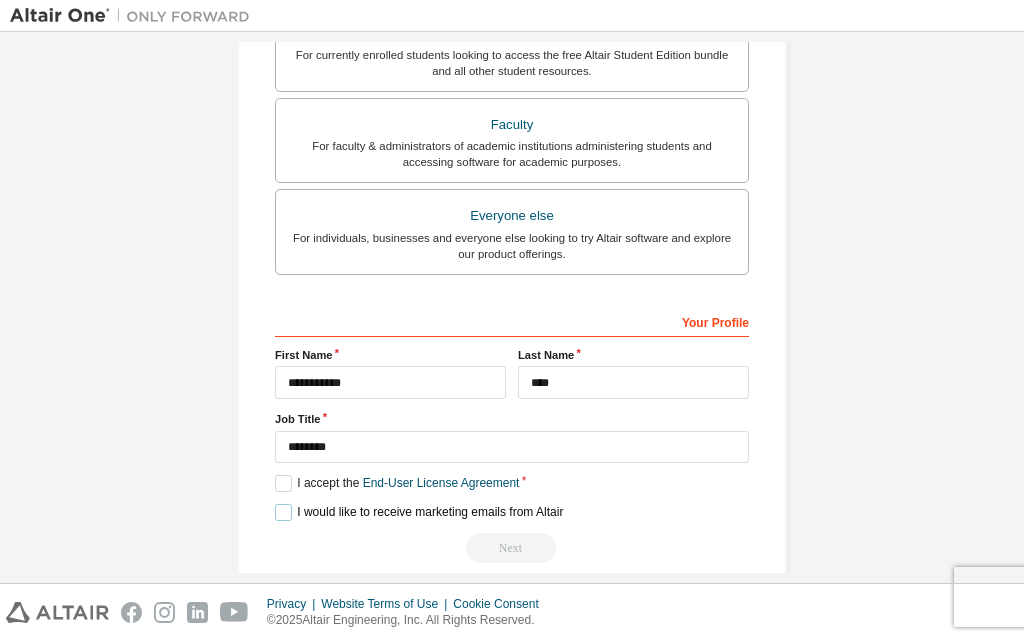 click on "I would like to receive marketing emails from Altair" at bounding box center (419, 512) 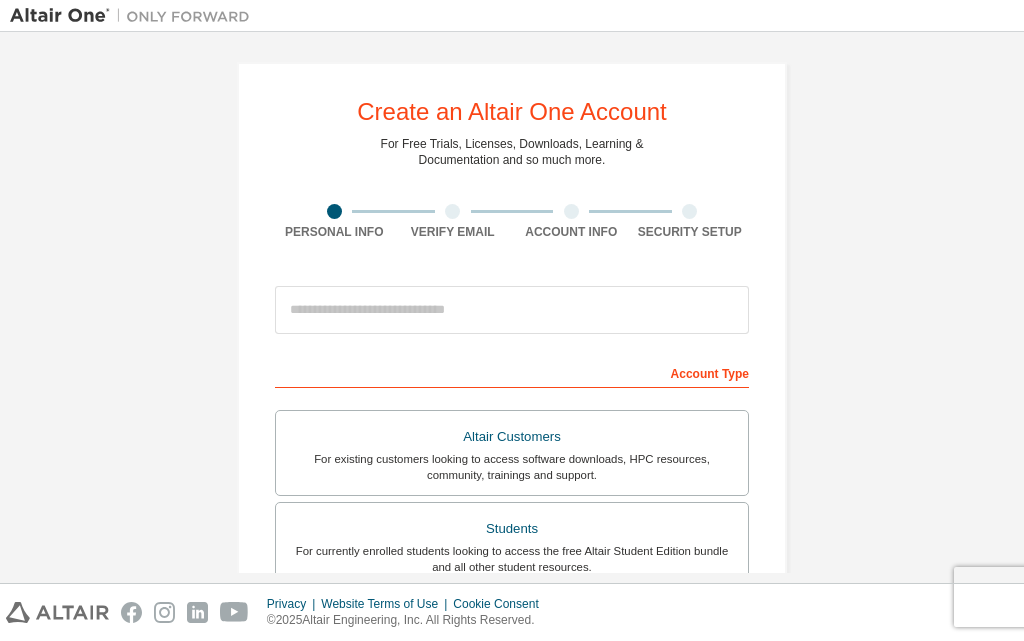 scroll, scrollTop: 0, scrollLeft: 0, axis: both 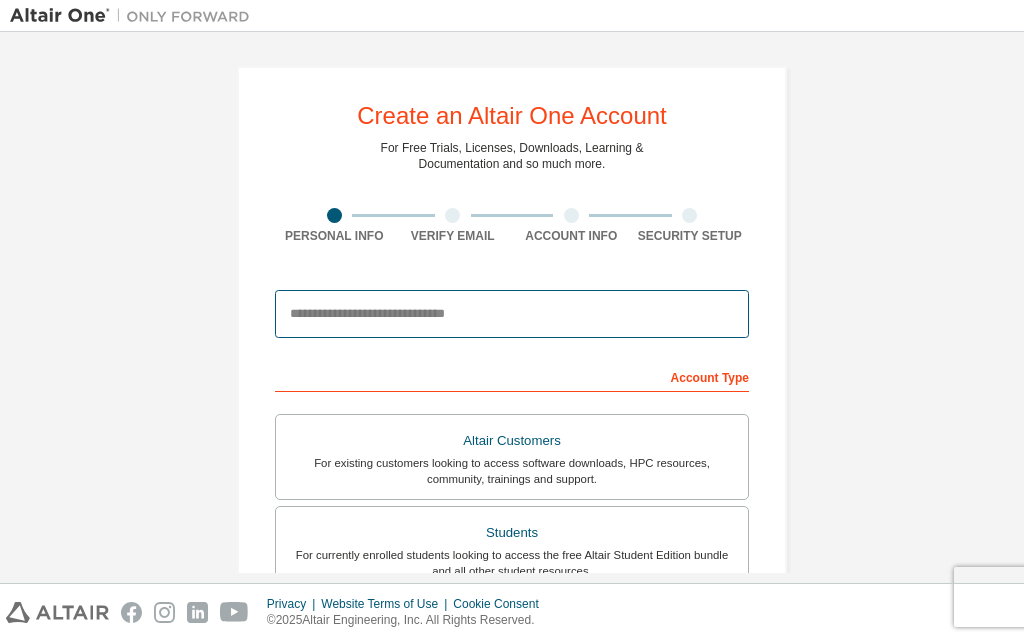 click at bounding box center (512, 314) 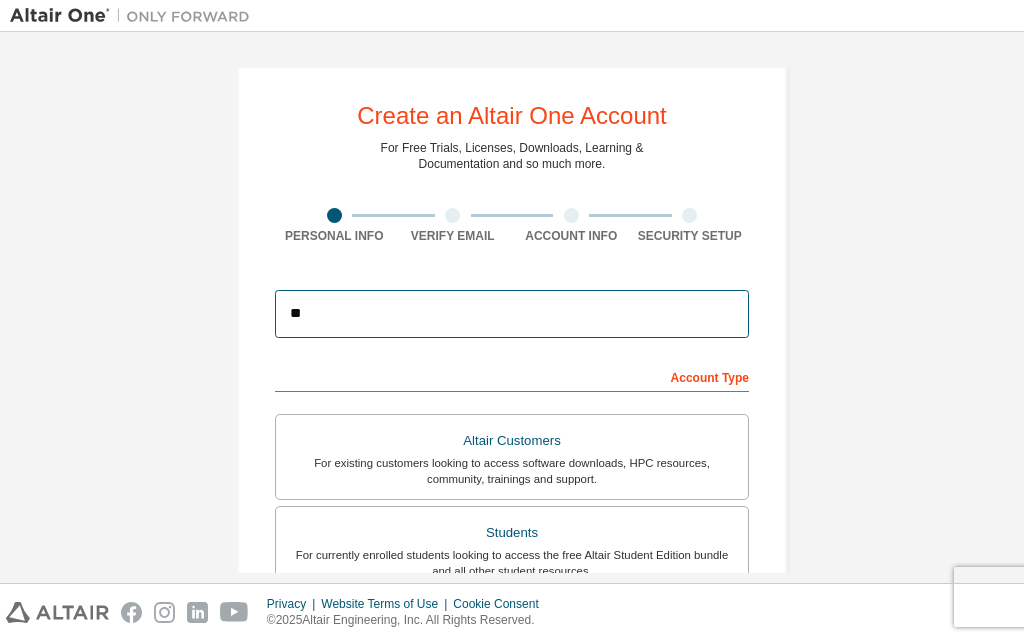 type on "*" 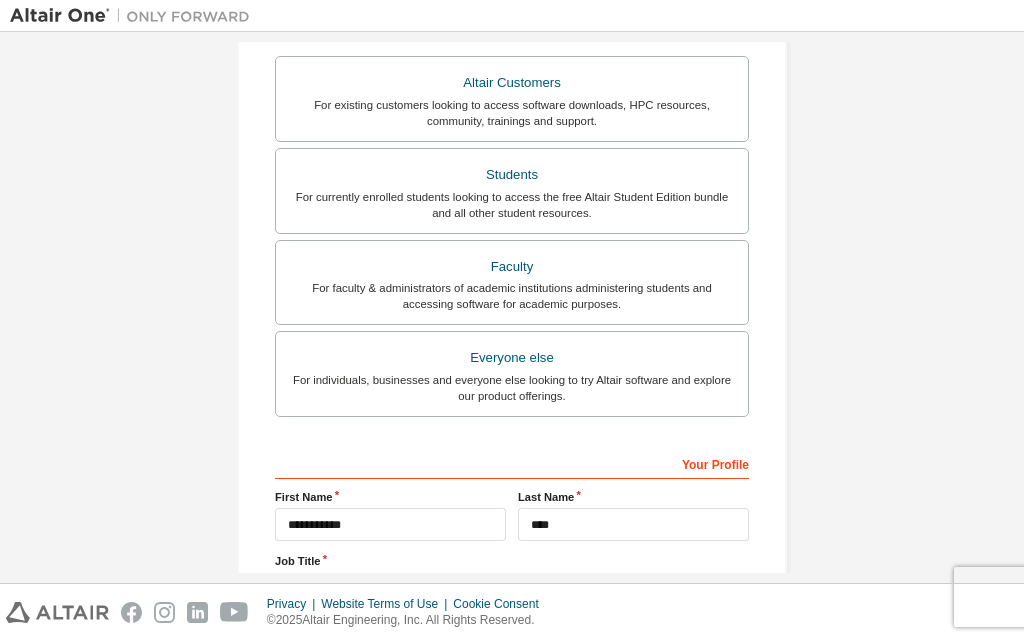 scroll, scrollTop: 528, scrollLeft: 0, axis: vertical 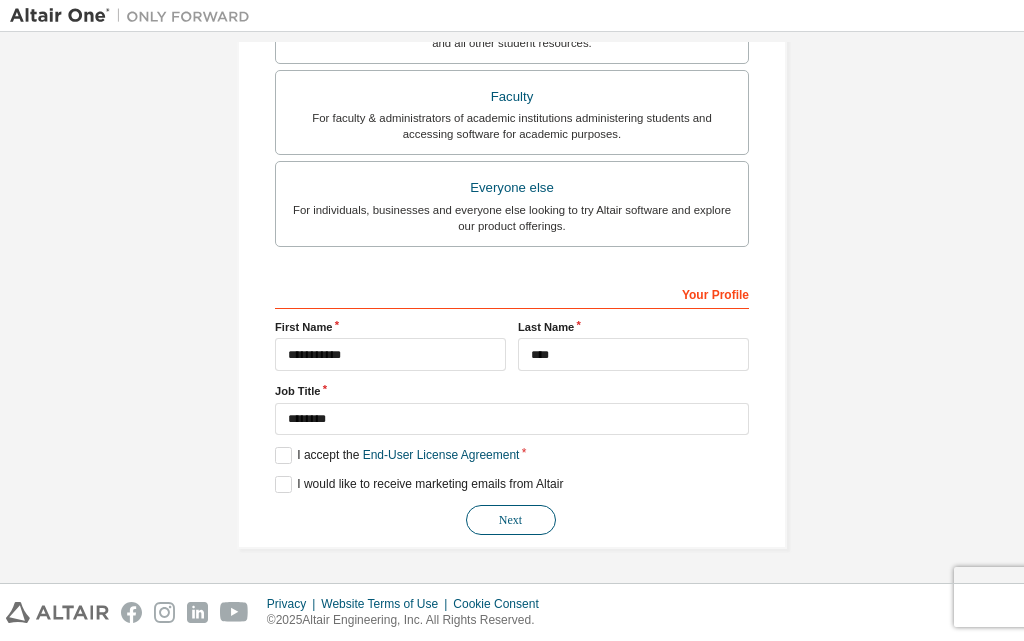 type on "**********" 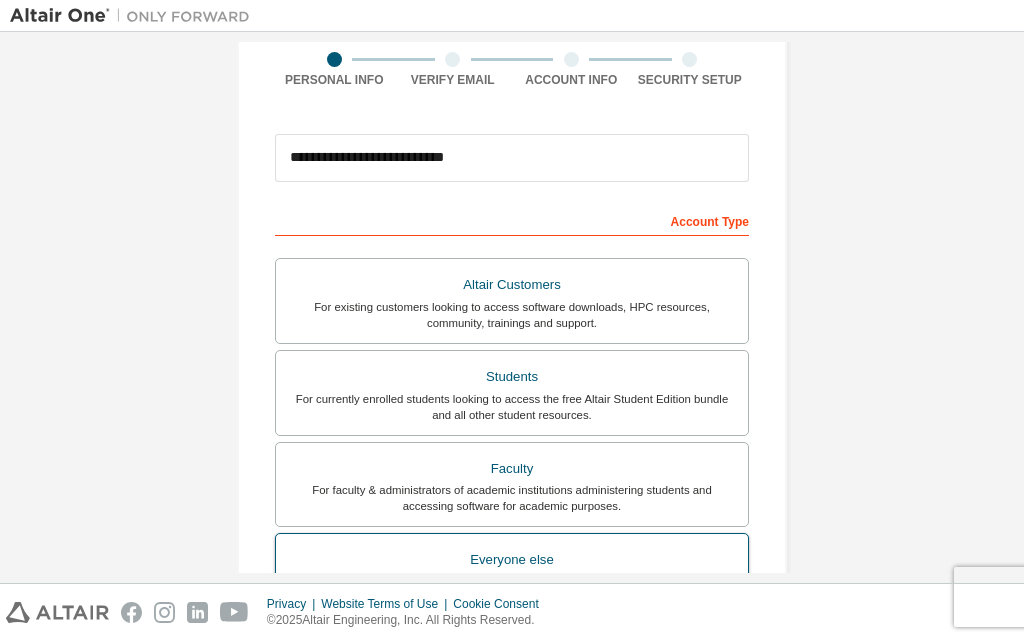 scroll, scrollTop: 500, scrollLeft: 0, axis: vertical 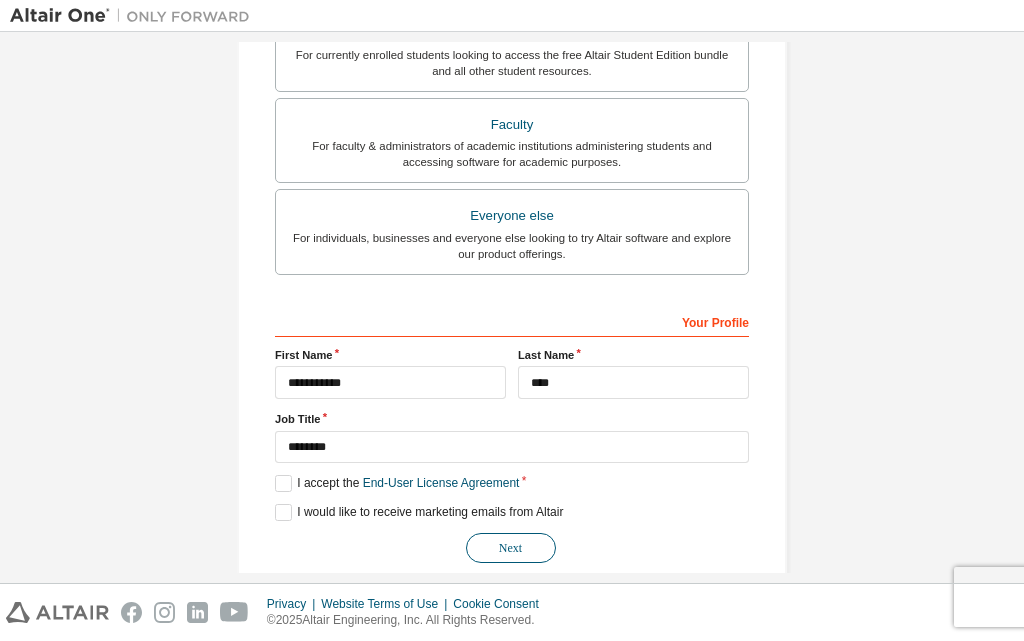 click on "Next" at bounding box center [511, 548] 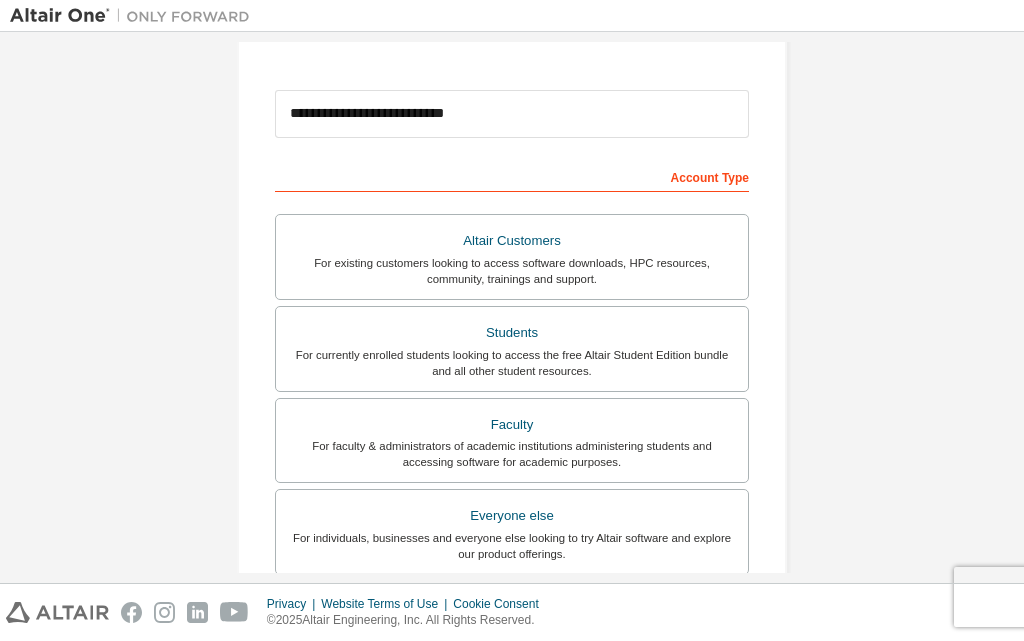 scroll, scrollTop: 300, scrollLeft: 0, axis: vertical 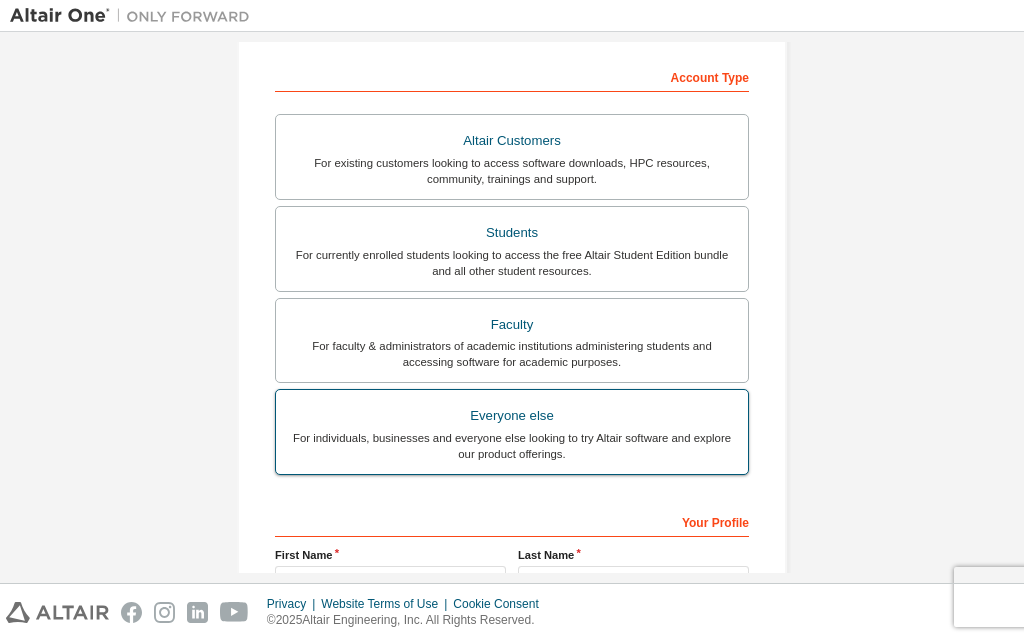 click on "Everyone else" at bounding box center [512, 416] 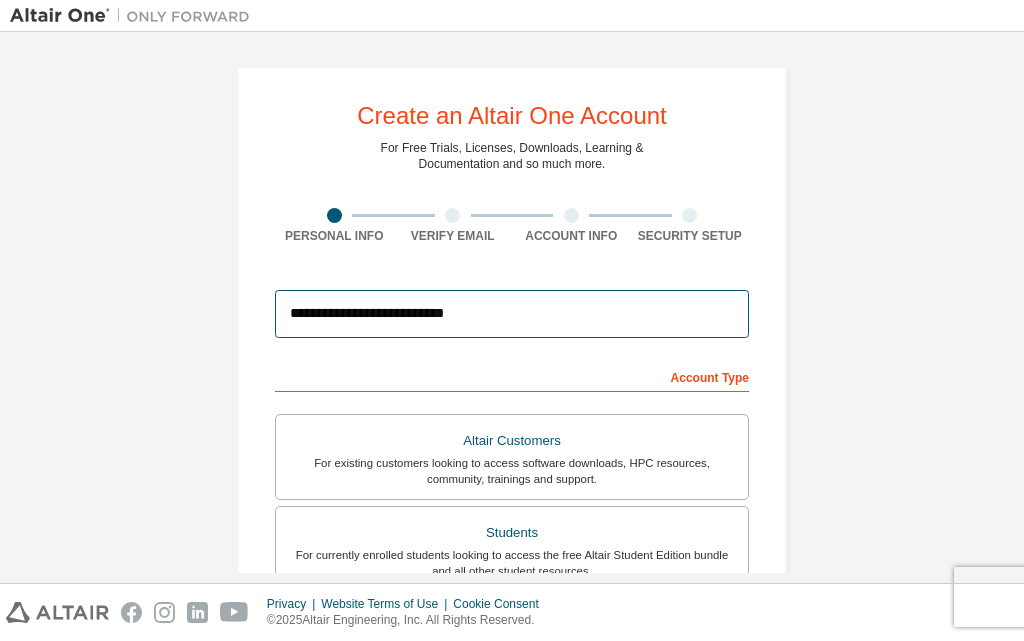 click on "**********" at bounding box center [512, 314] 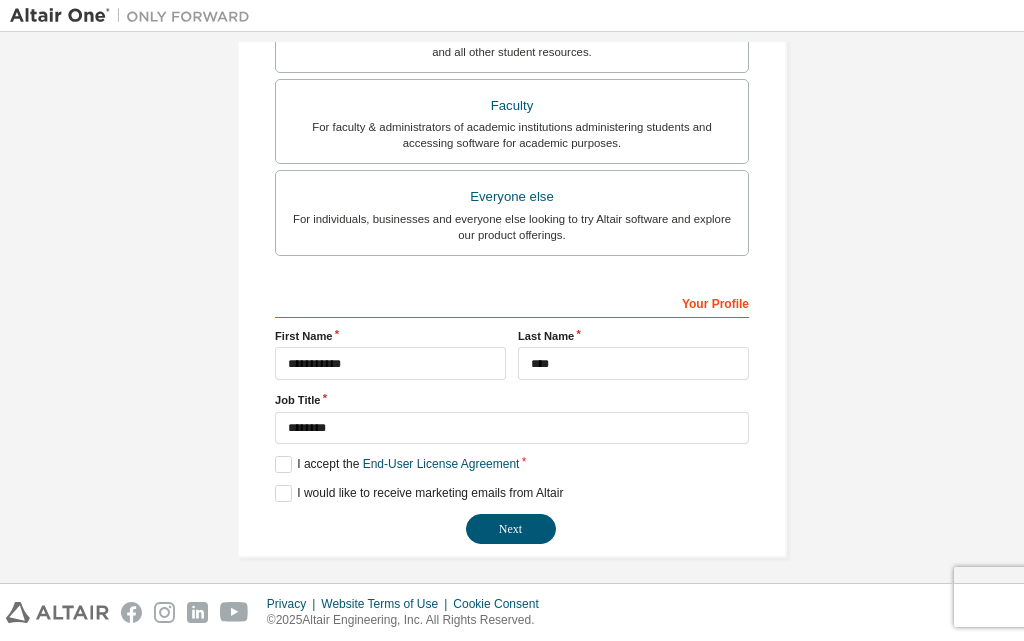 scroll, scrollTop: 528, scrollLeft: 0, axis: vertical 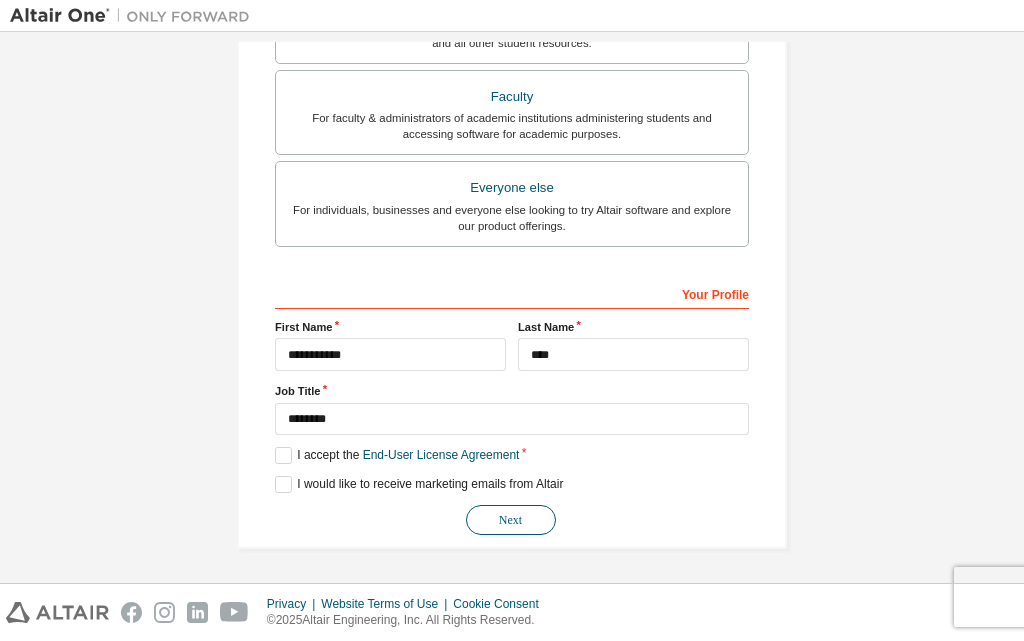 click on "Next" at bounding box center [511, 520] 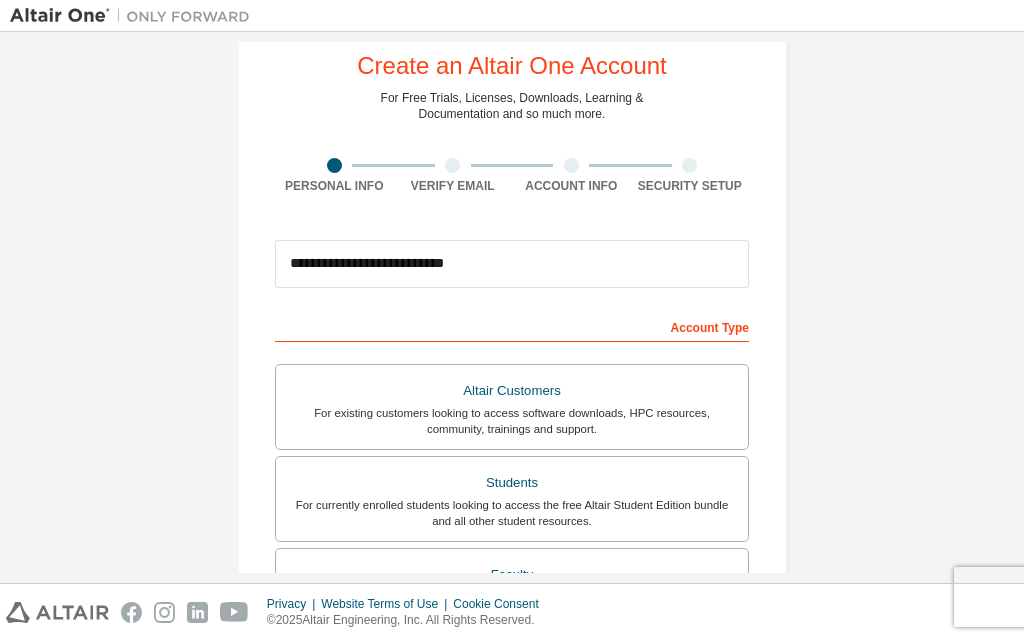 scroll, scrollTop: 0, scrollLeft: 0, axis: both 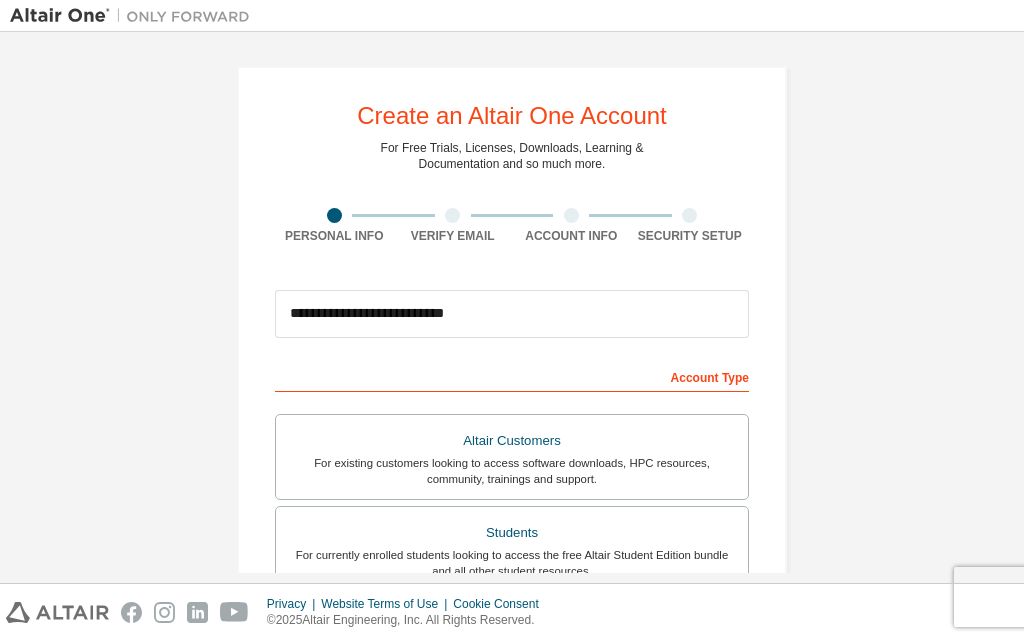 click on "Account Type" at bounding box center [512, 376] 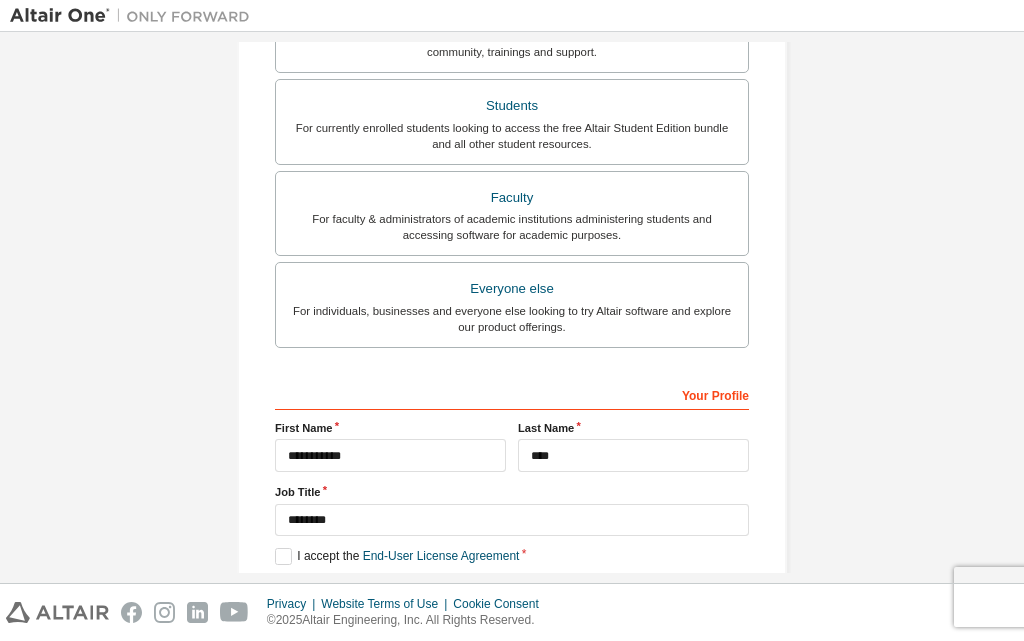 scroll, scrollTop: 500, scrollLeft: 0, axis: vertical 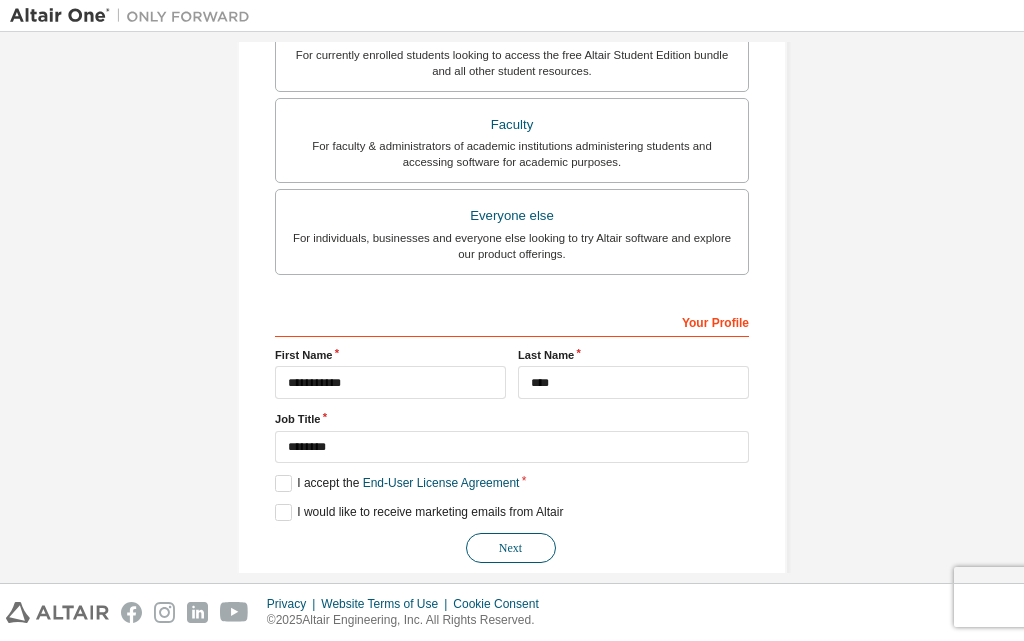 click on "Next" at bounding box center (511, 548) 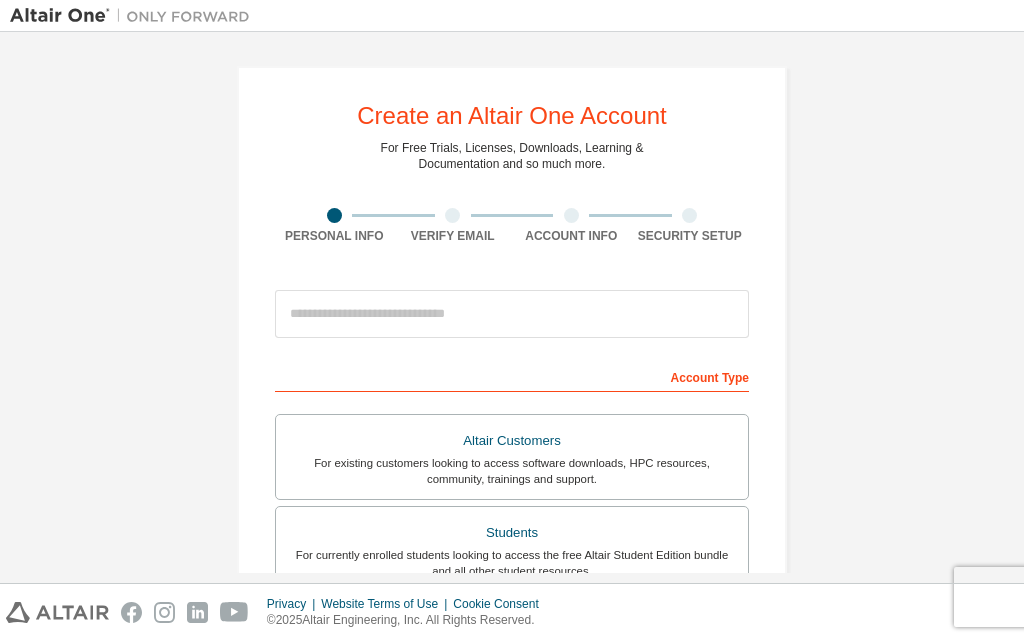 scroll, scrollTop: 0, scrollLeft: 0, axis: both 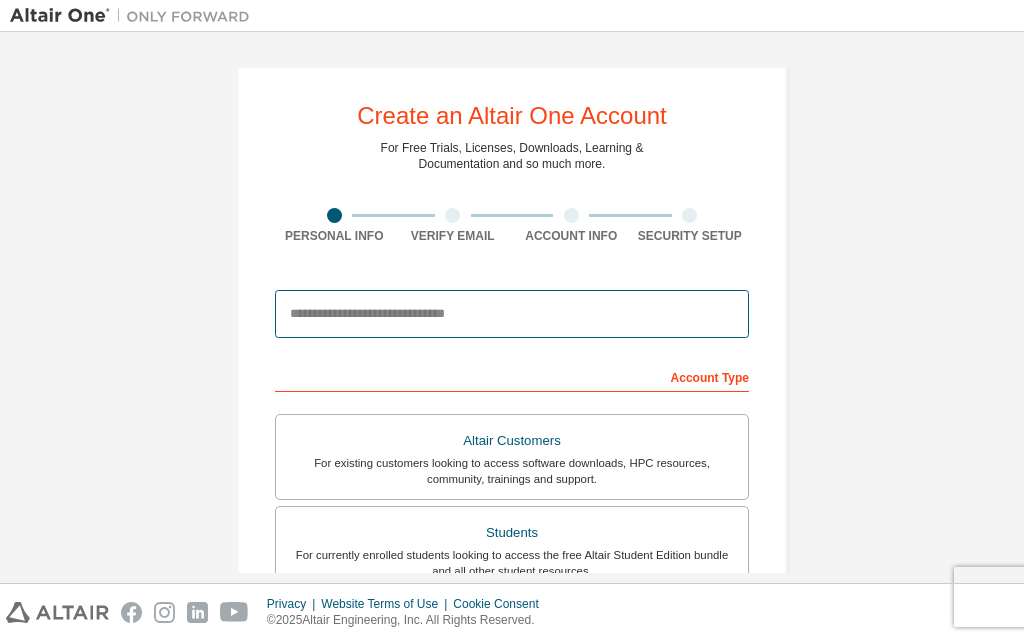 click at bounding box center (512, 314) 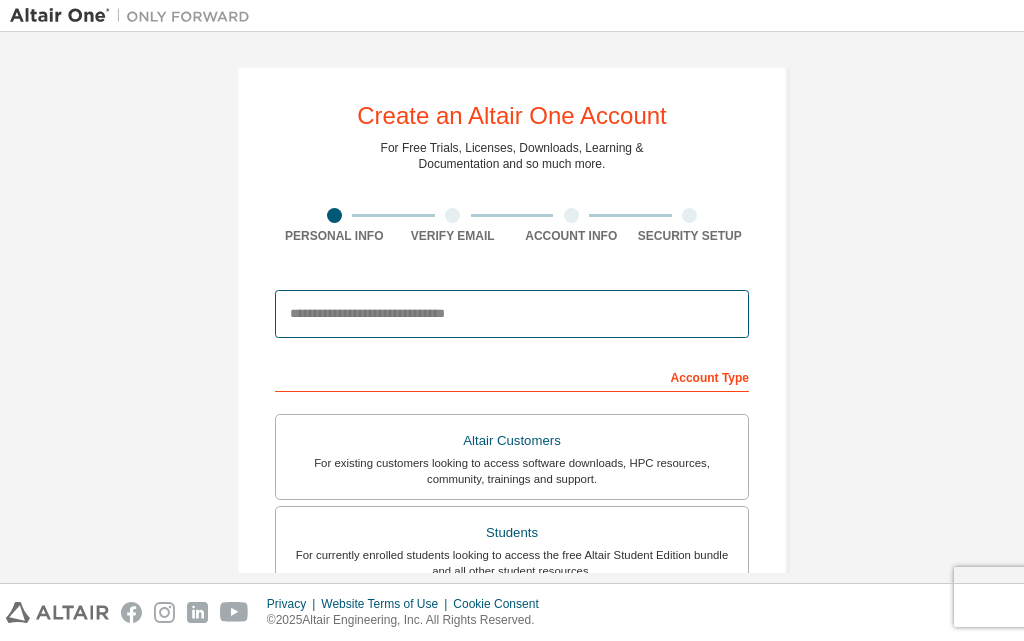scroll, scrollTop: 0, scrollLeft: 0, axis: both 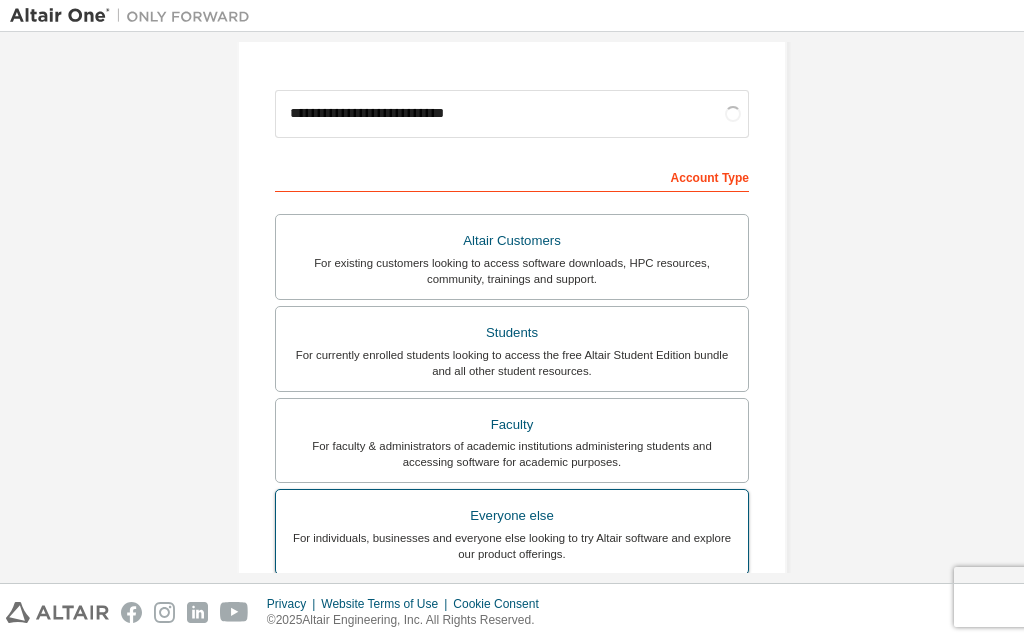 click on "For individuals, businesses and everyone else looking to try Altair software and explore our product offerings." at bounding box center (512, 546) 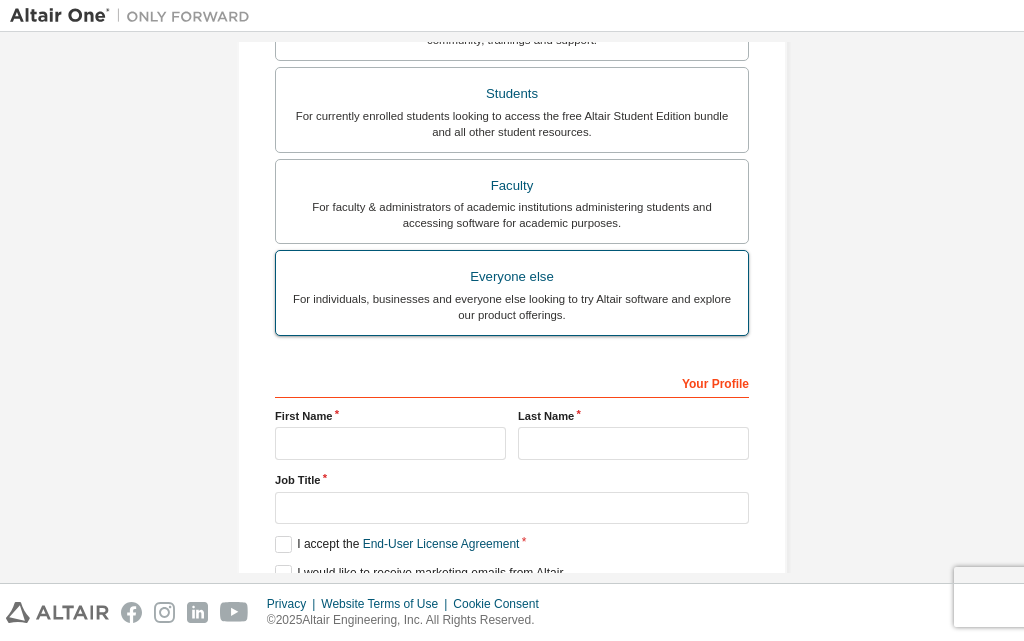 scroll, scrollTop: 500, scrollLeft: 0, axis: vertical 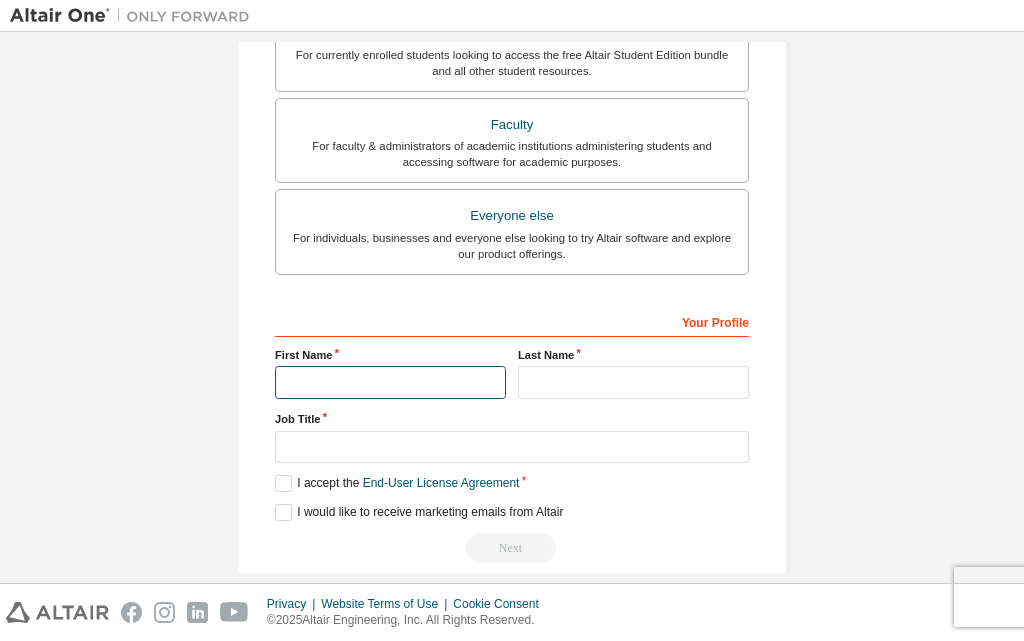 click at bounding box center [390, 382] 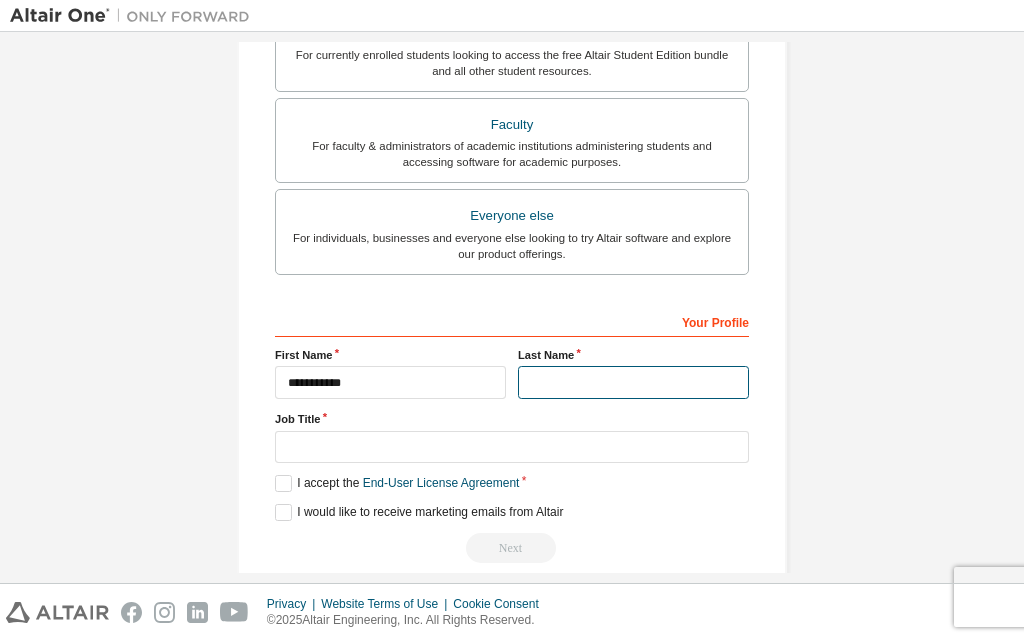 click at bounding box center (633, 382) 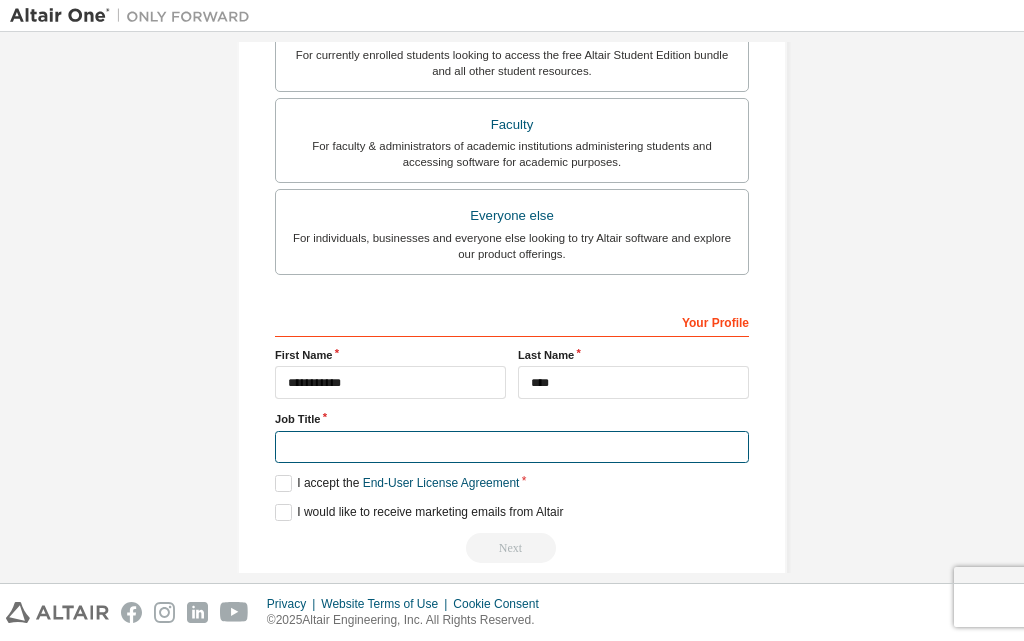 click at bounding box center (512, 447) 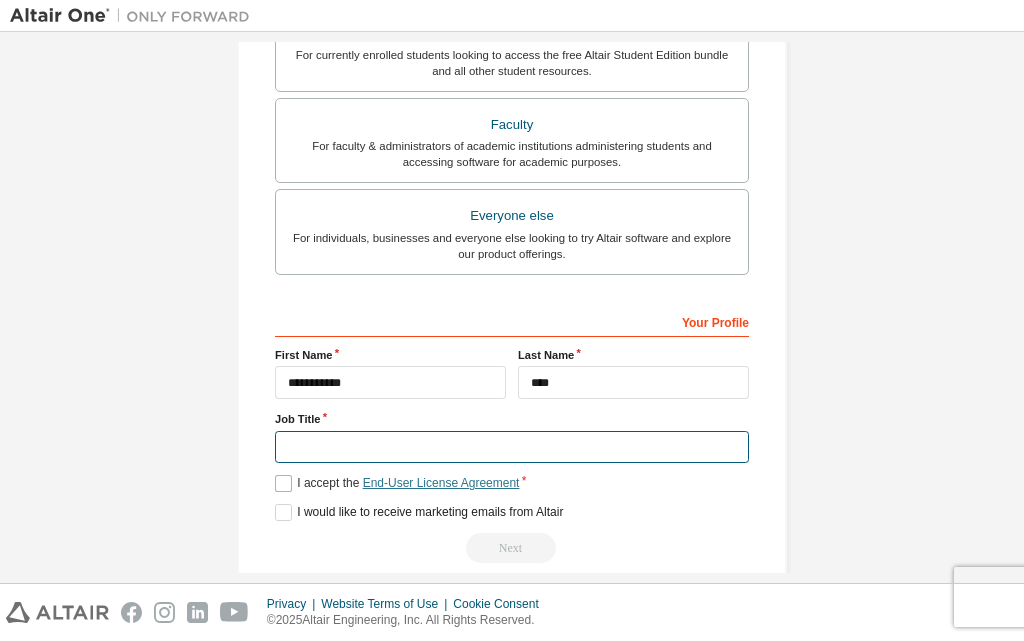 type on "*******" 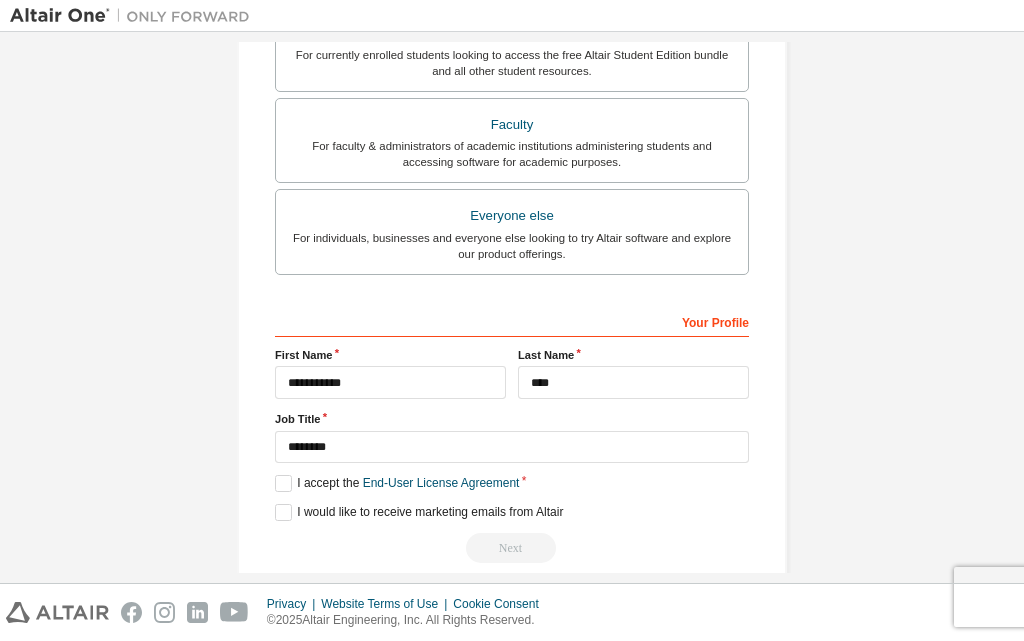click on "**********" at bounding box center [512, 71] 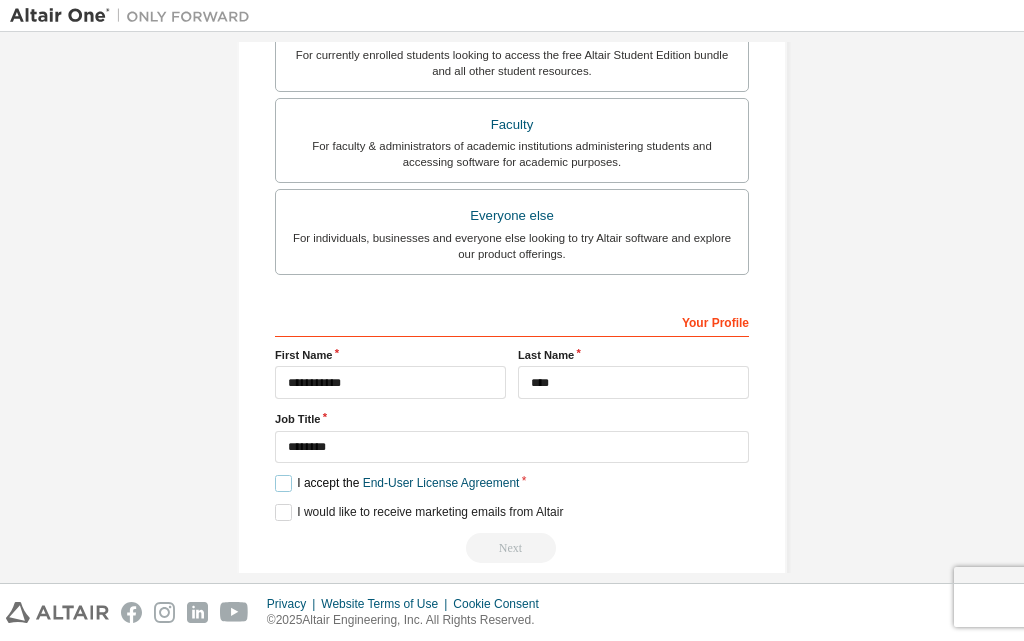 click on "I accept the    End-User License Agreement" at bounding box center (397, 483) 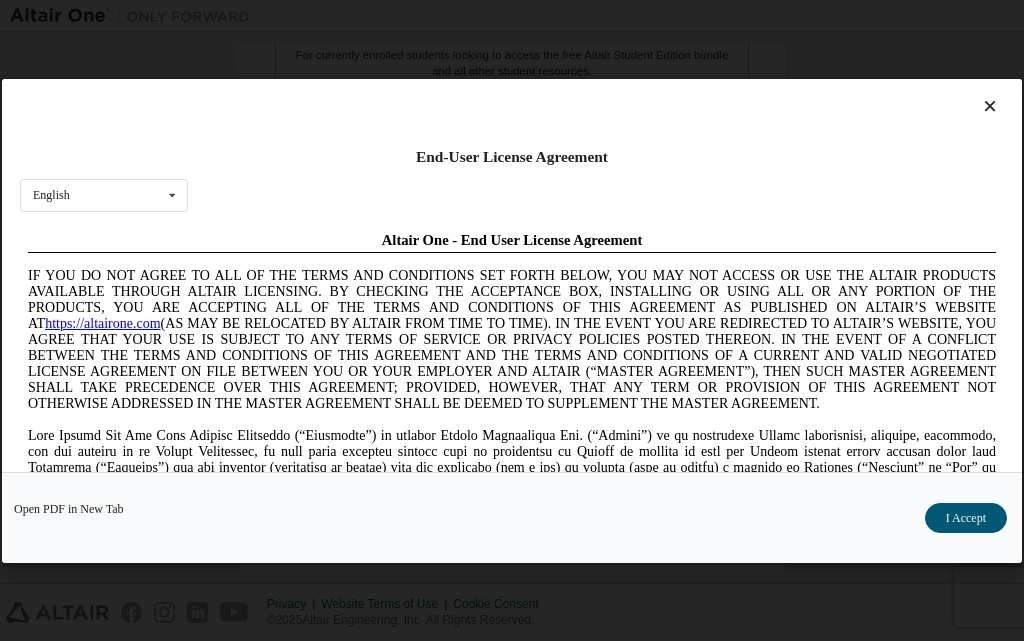 scroll, scrollTop: 0, scrollLeft: 0, axis: both 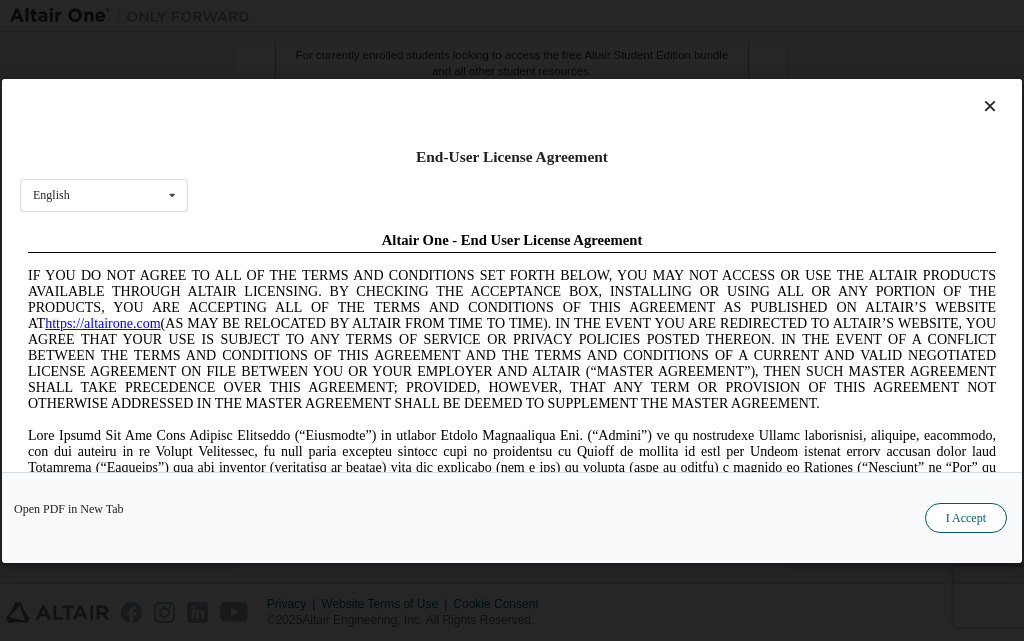 drag, startPoint x: 949, startPoint y: 499, endPoint x: 952, endPoint y: 520, distance: 21.213203 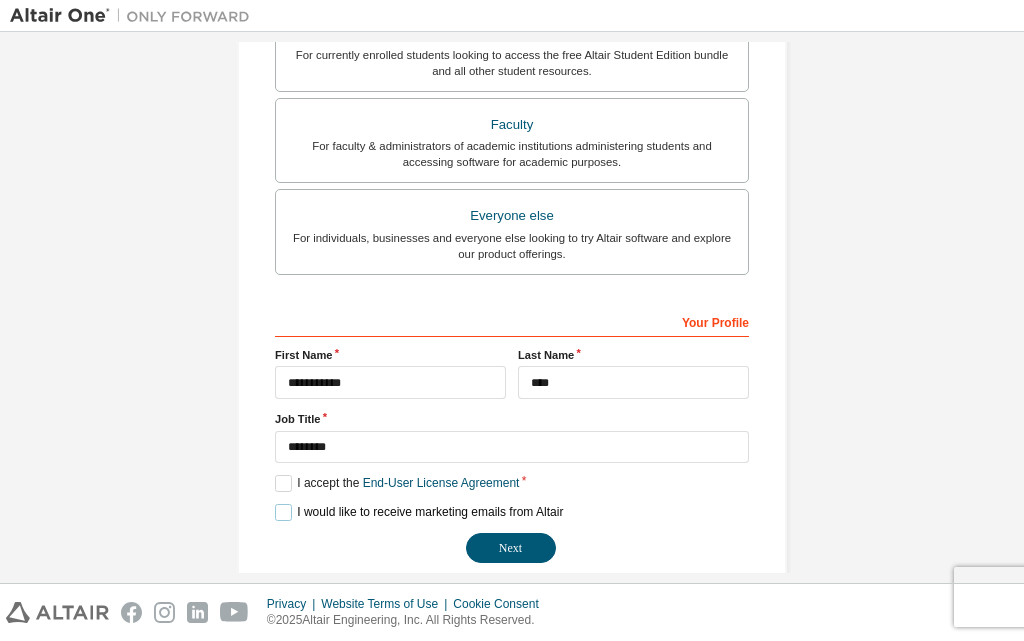 click on "I would like to receive marketing emails from Altair" at bounding box center [419, 512] 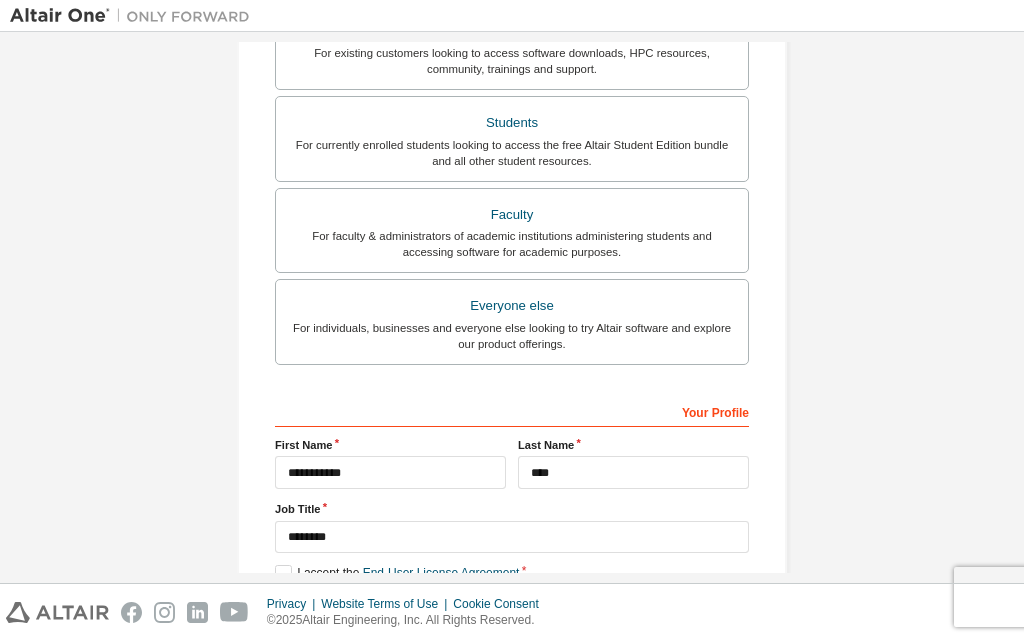 scroll, scrollTop: 528, scrollLeft: 0, axis: vertical 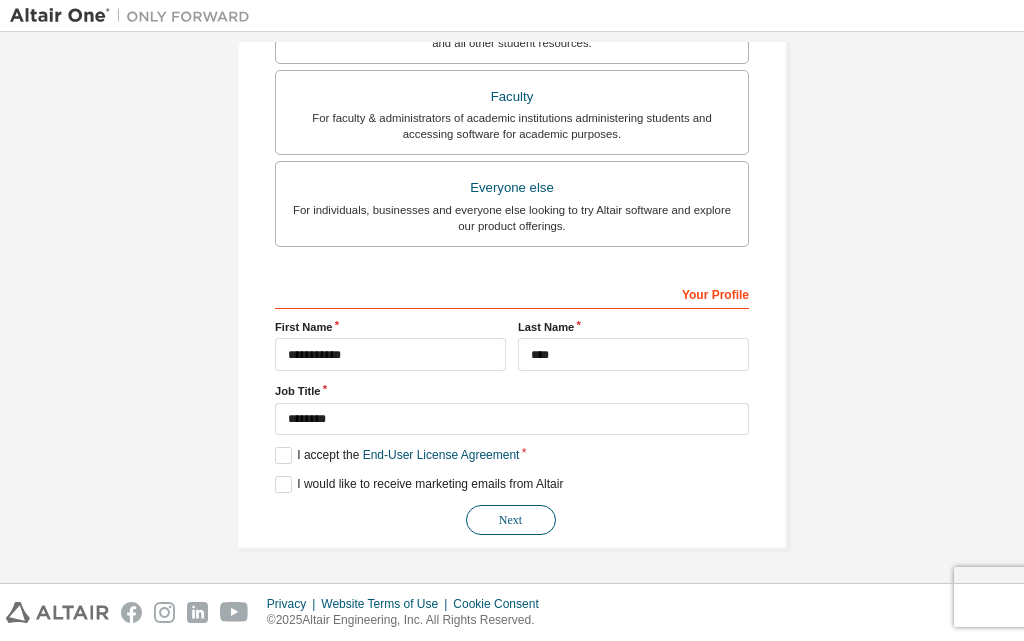 click on "Next" at bounding box center [511, 520] 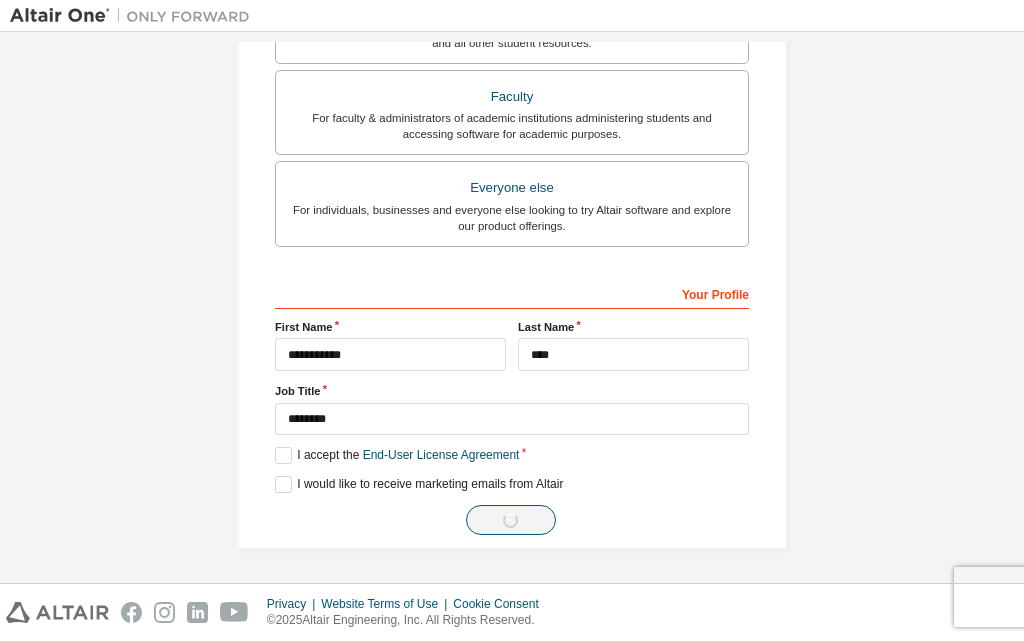 scroll, scrollTop: 0, scrollLeft: 0, axis: both 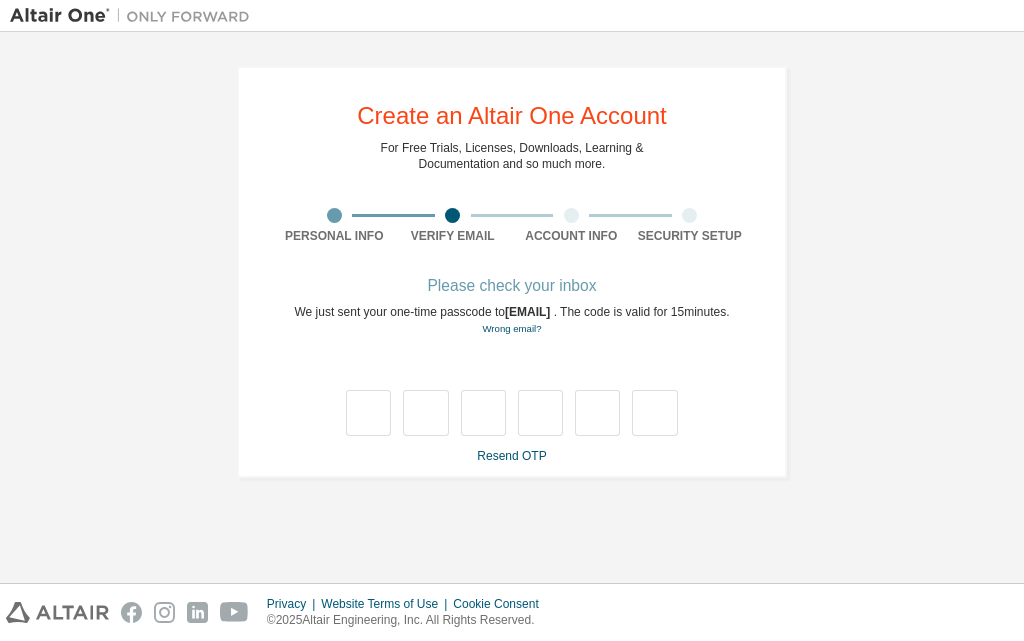 type on "*" 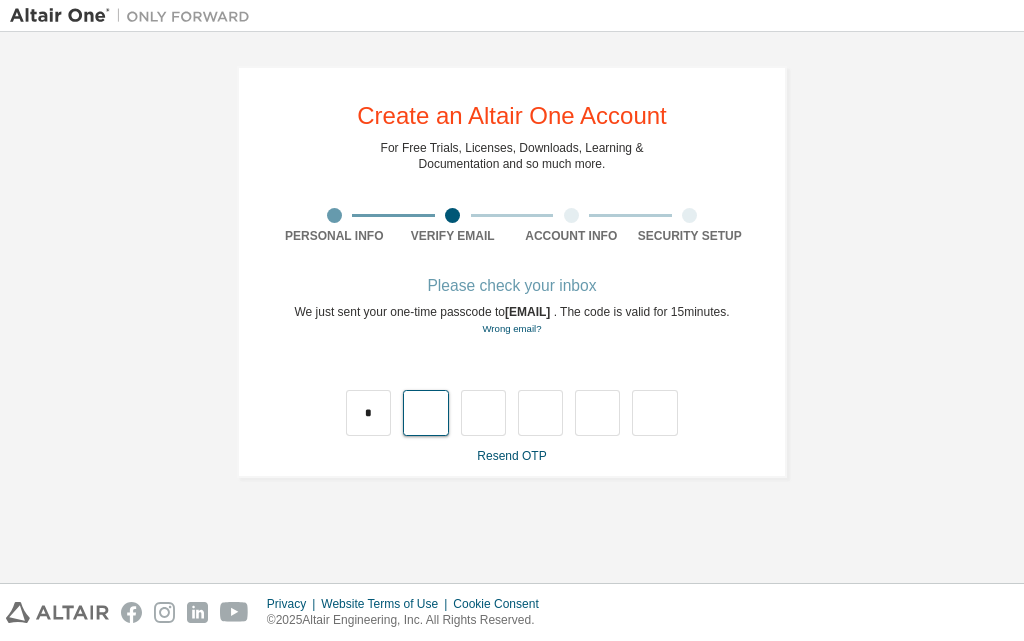type on "*" 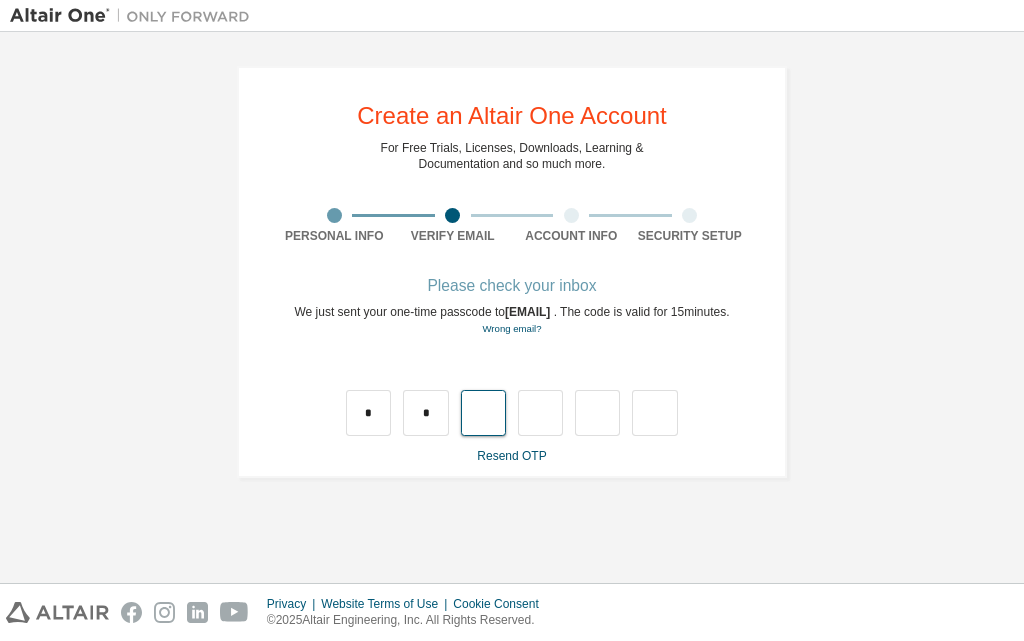 type on "*" 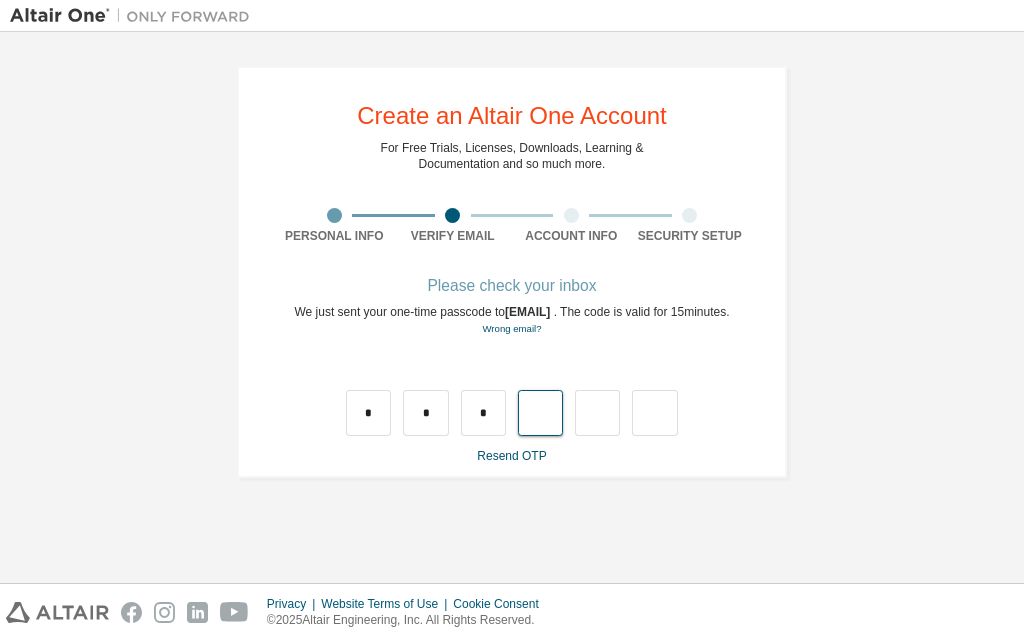 type on "*" 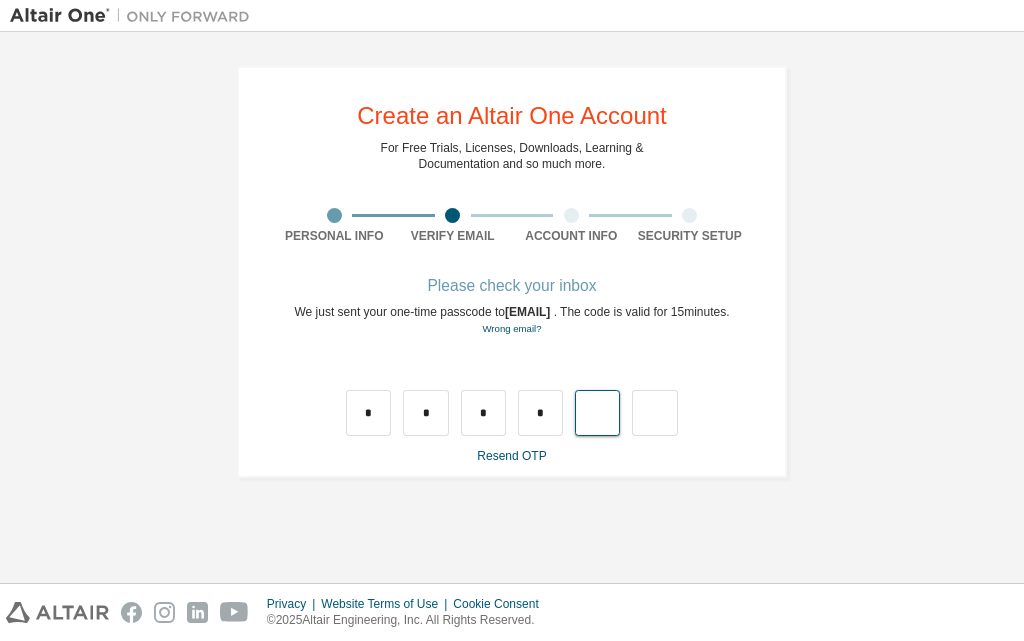type on "*" 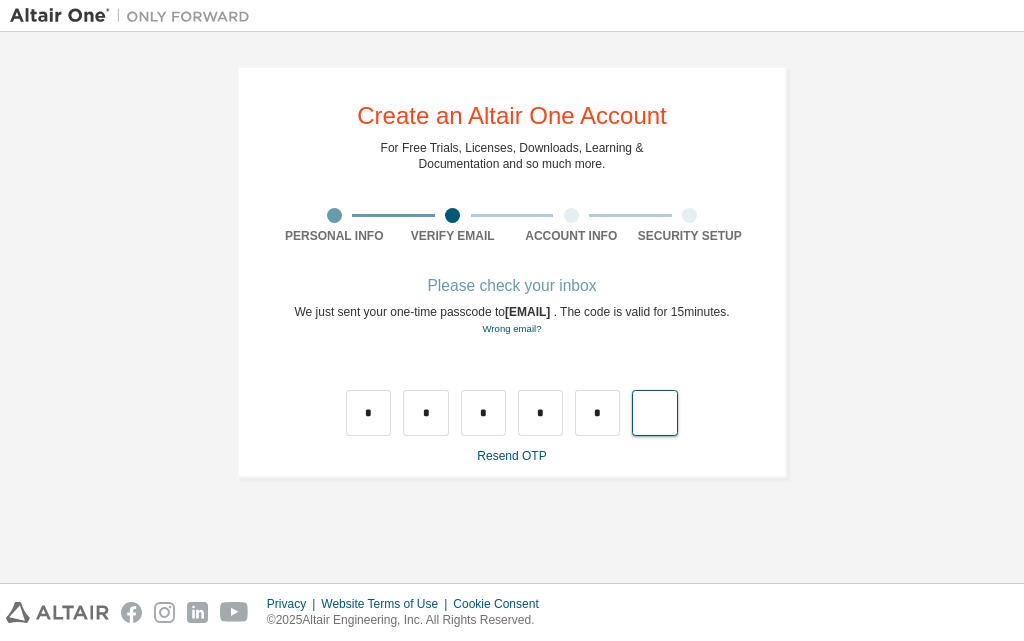 type on "*" 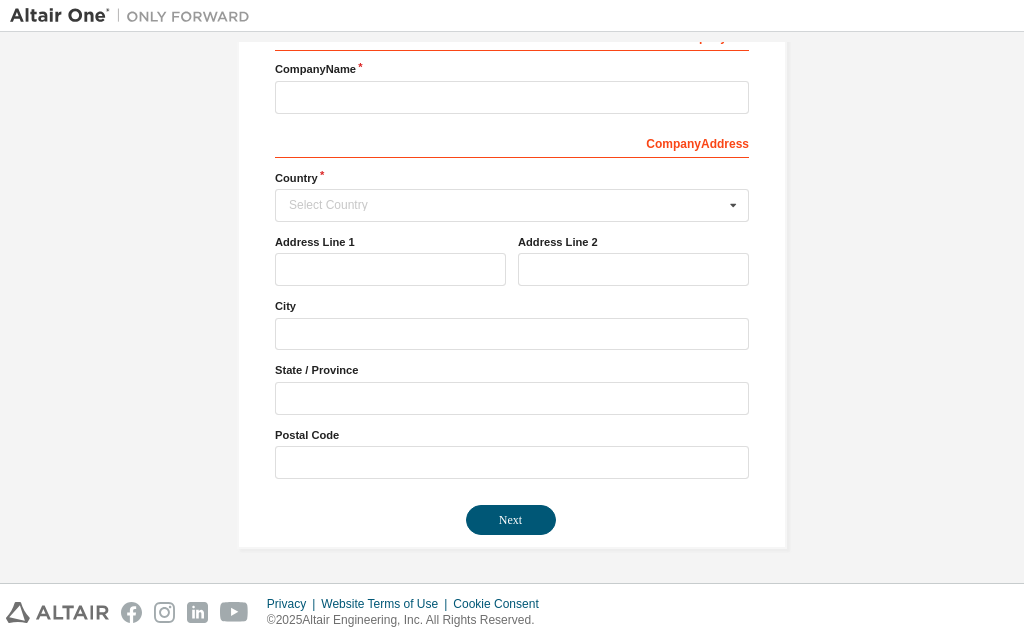 scroll, scrollTop: 0, scrollLeft: 0, axis: both 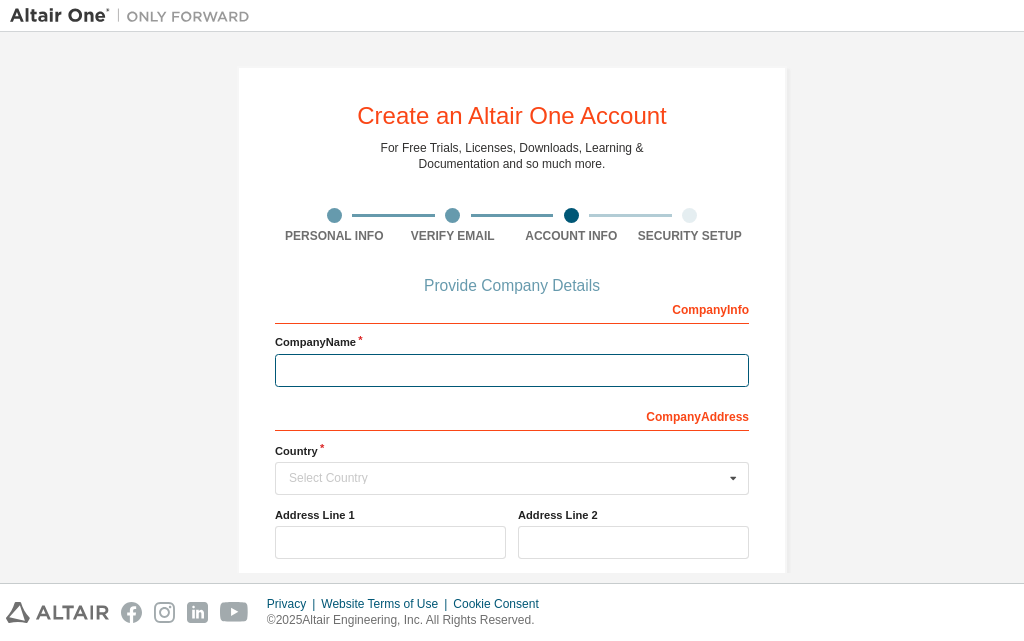 click at bounding box center (512, 370) 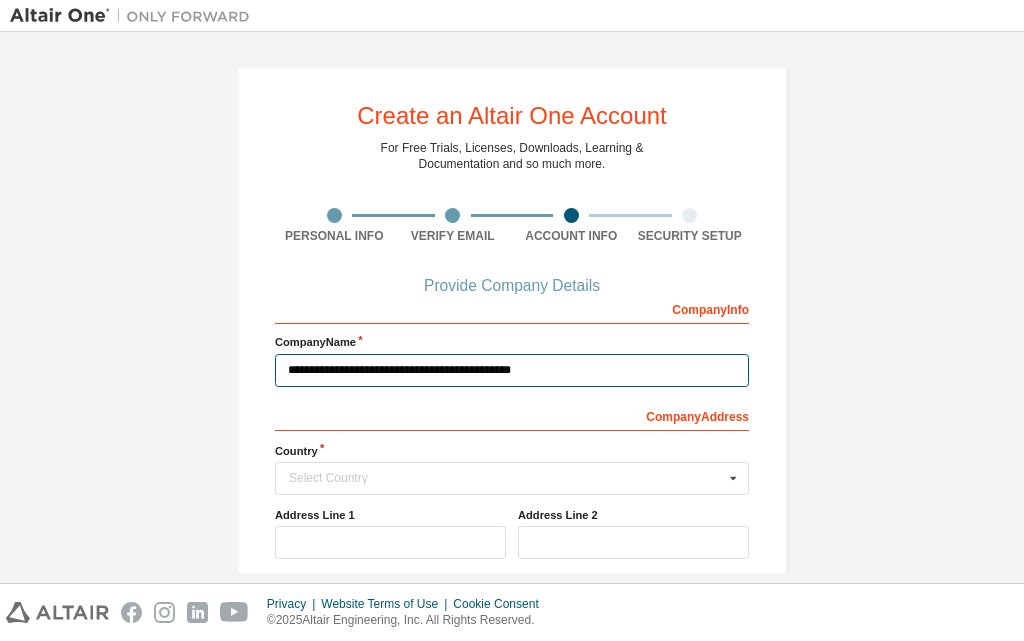 type on "**********" 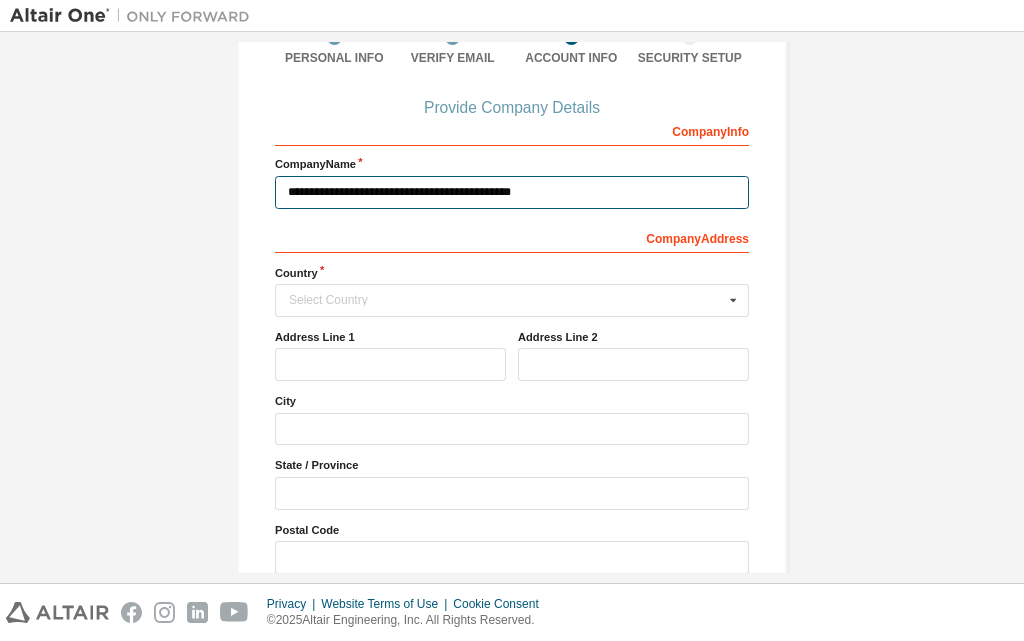 scroll, scrollTop: 200, scrollLeft: 0, axis: vertical 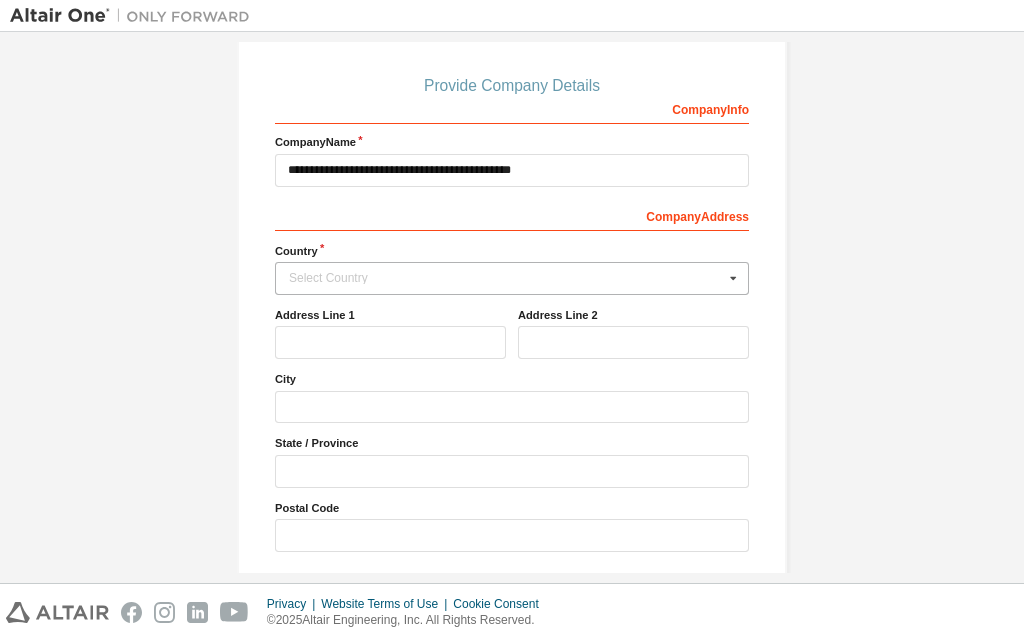 click on "Select Country" at bounding box center (506, 278) 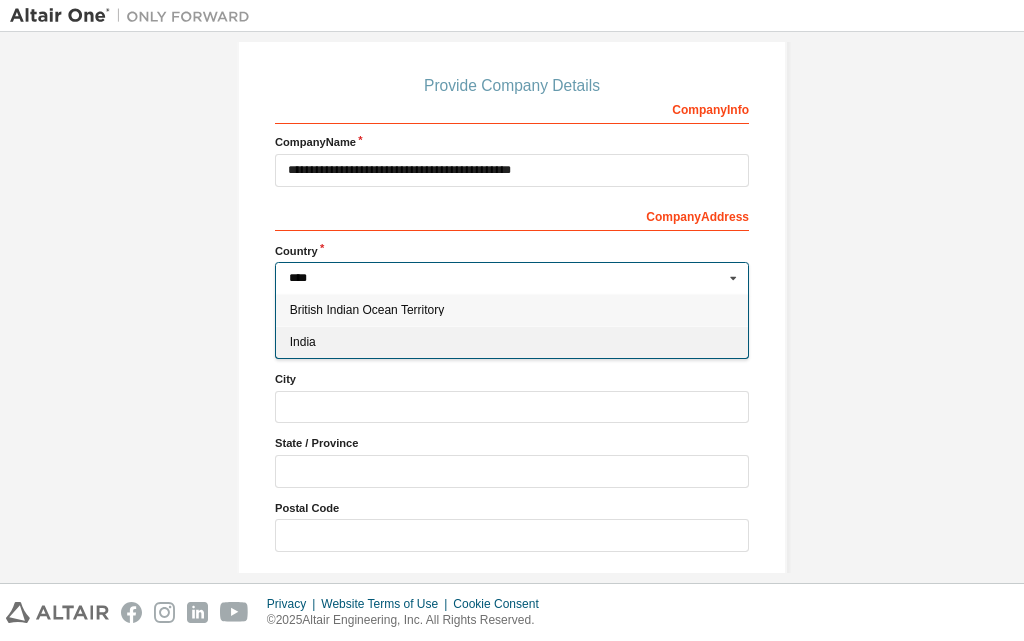 type on "****" 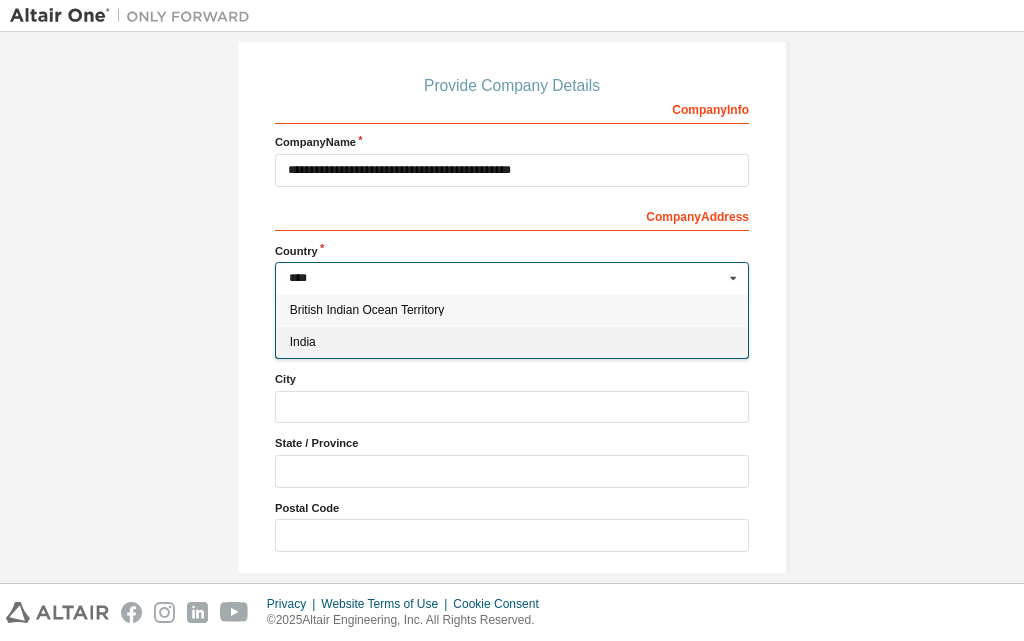 click on "India" at bounding box center (512, 342) 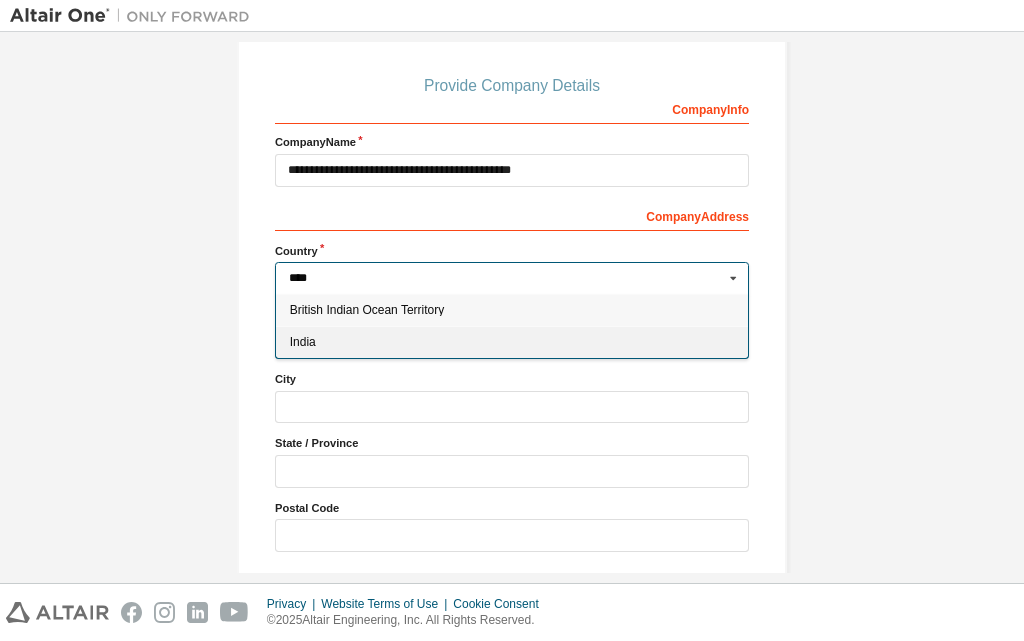 type on "***" 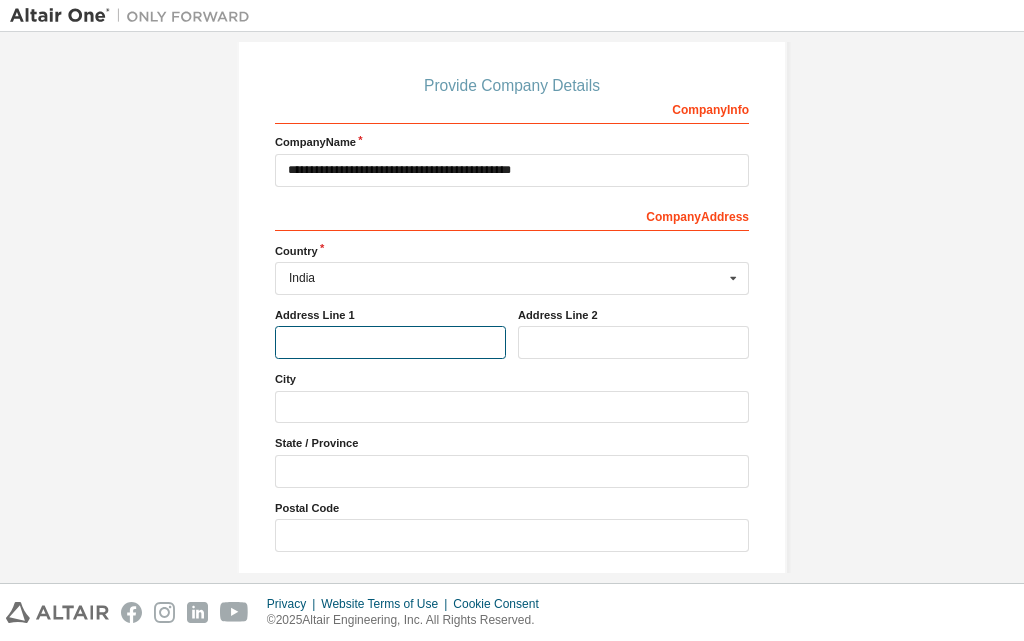 click at bounding box center (390, 342) 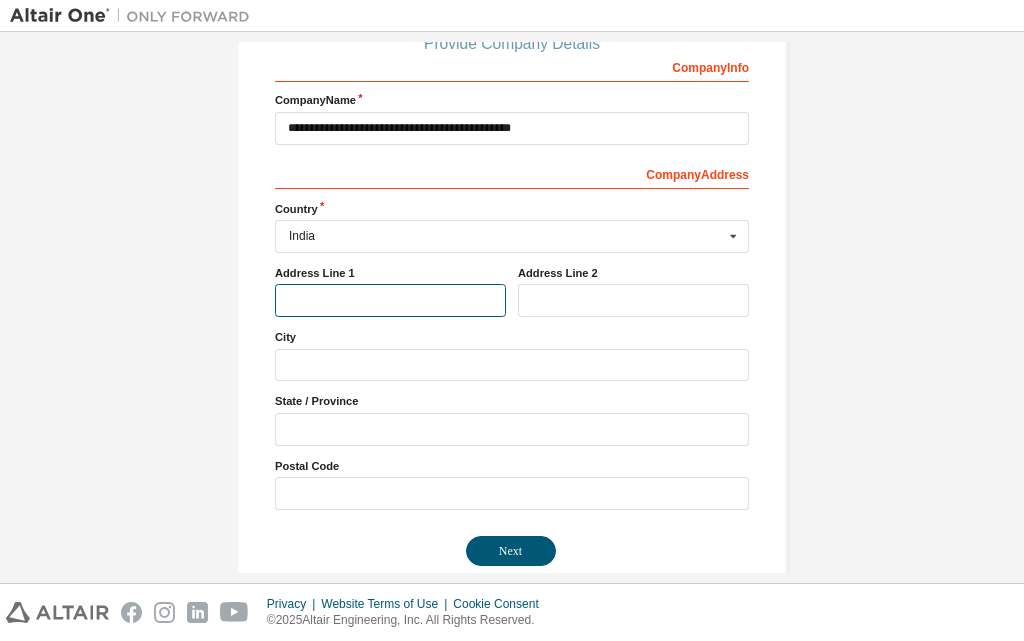 scroll, scrollTop: 273, scrollLeft: 0, axis: vertical 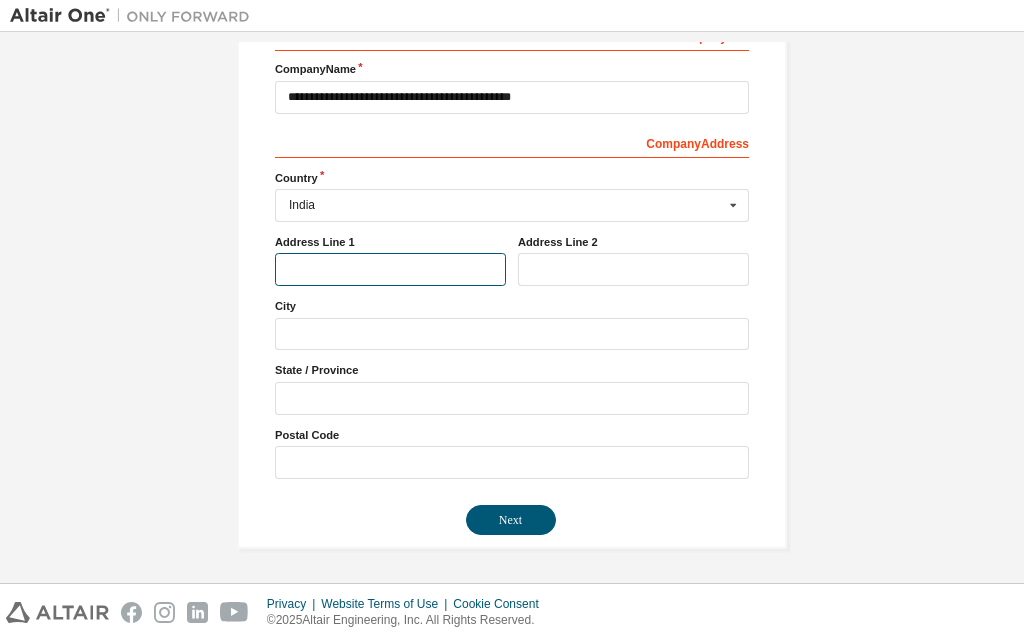 click at bounding box center [390, 269] 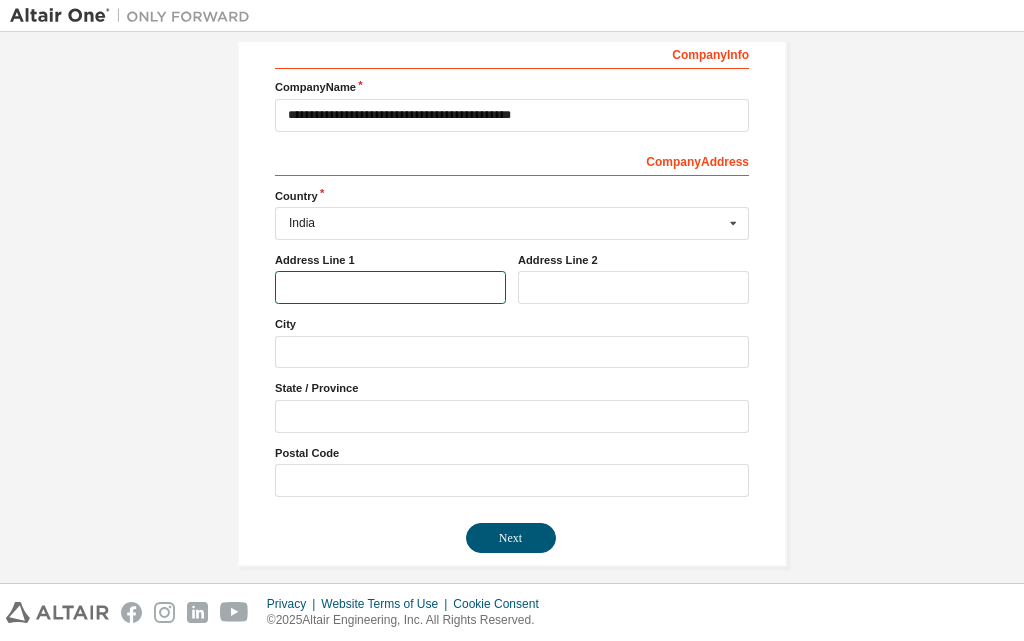 scroll, scrollTop: 273, scrollLeft: 0, axis: vertical 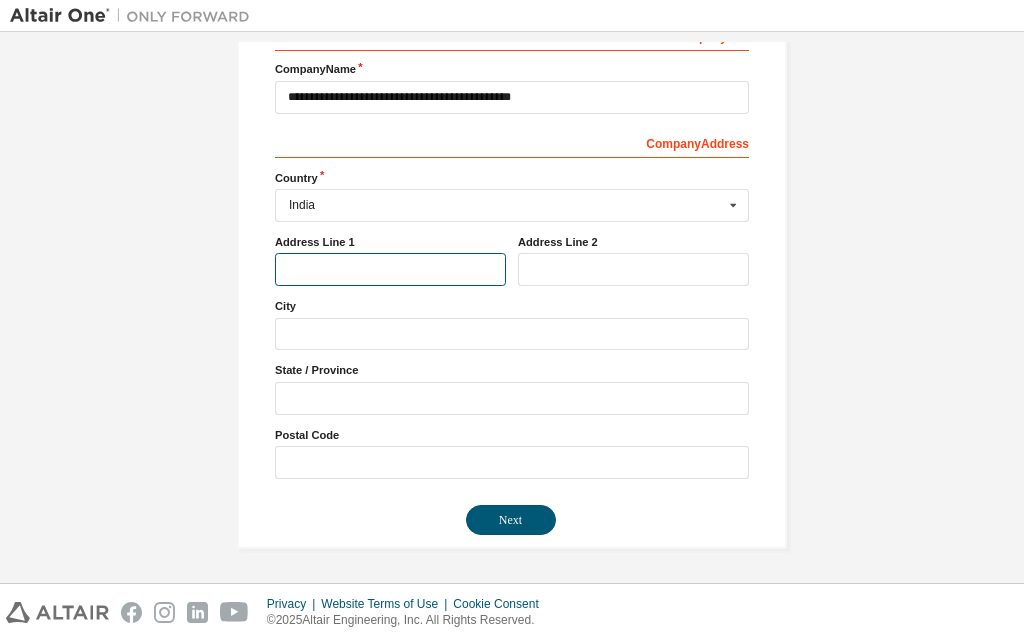 click at bounding box center [390, 269] 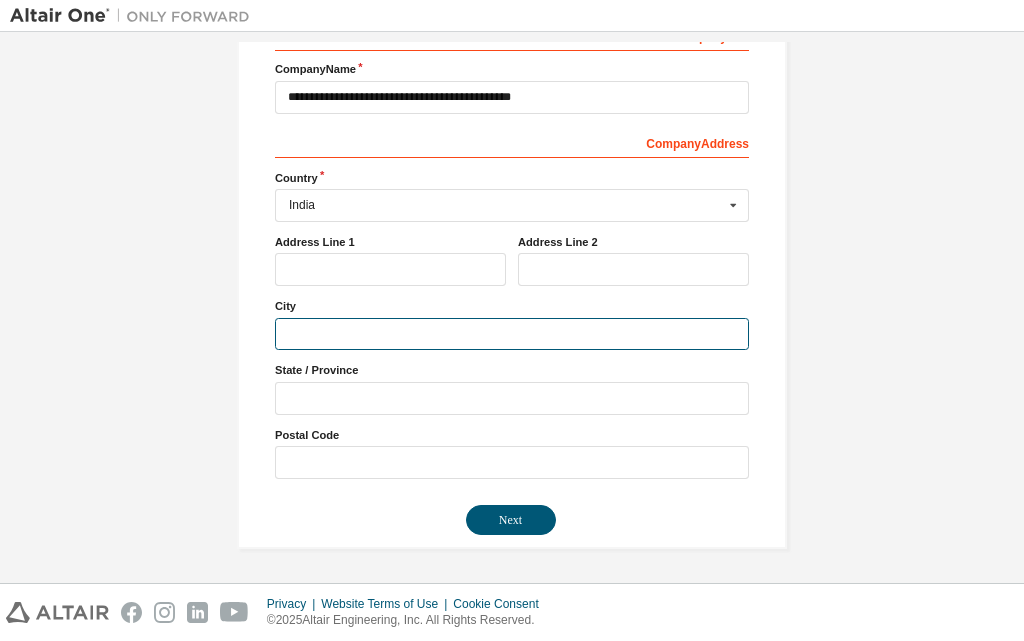 click at bounding box center [512, 334] 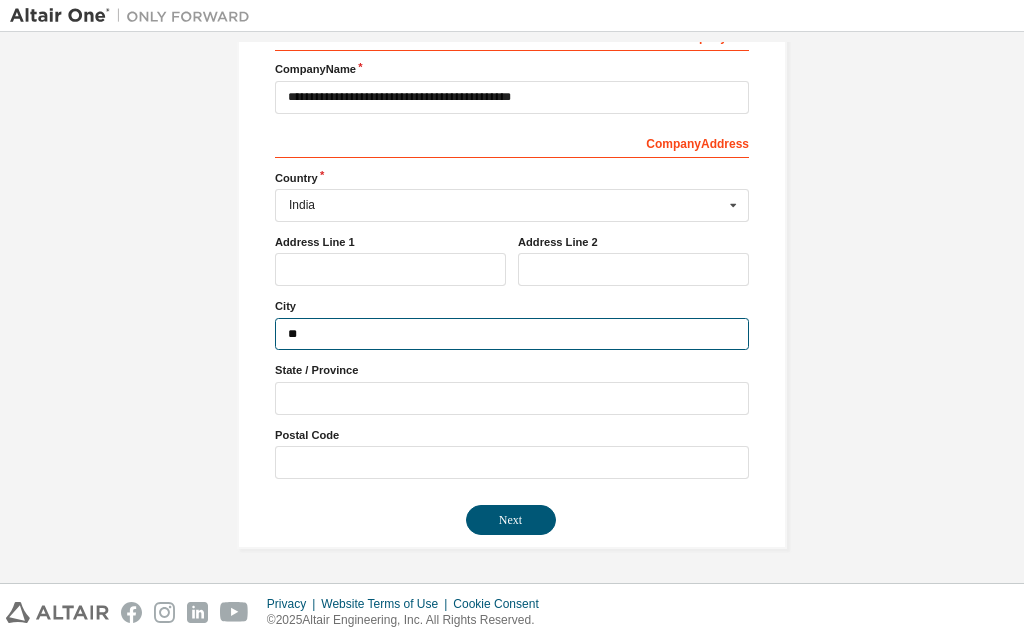 type on "*" 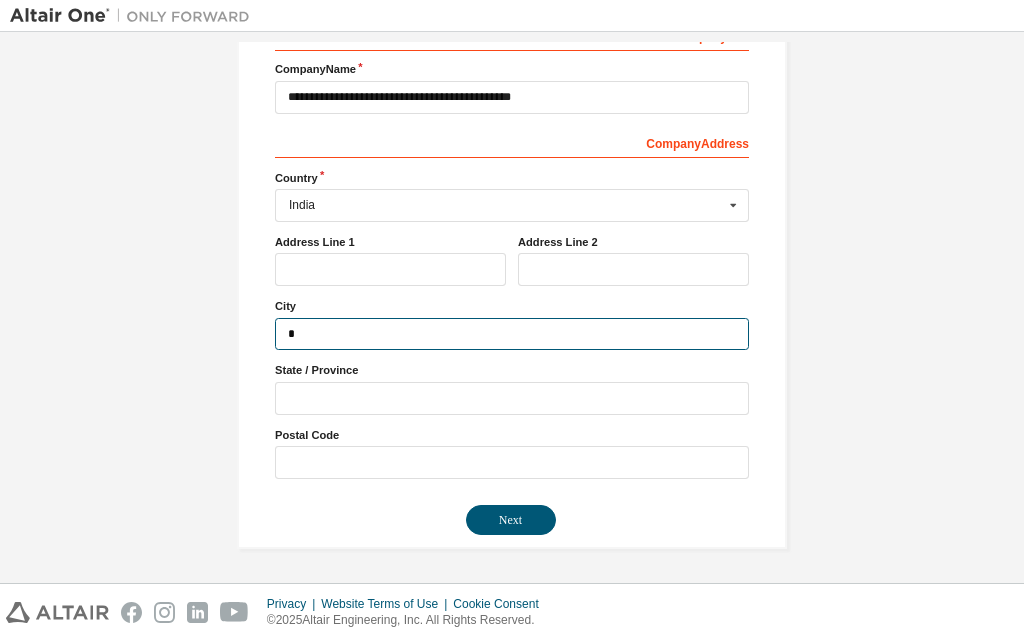 type 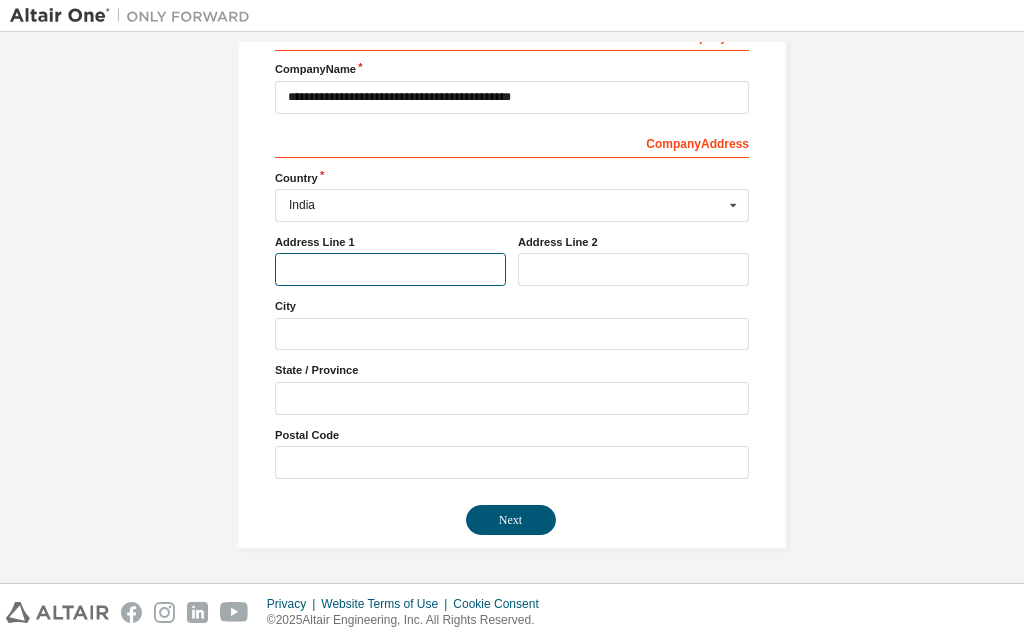 click at bounding box center [390, 269] 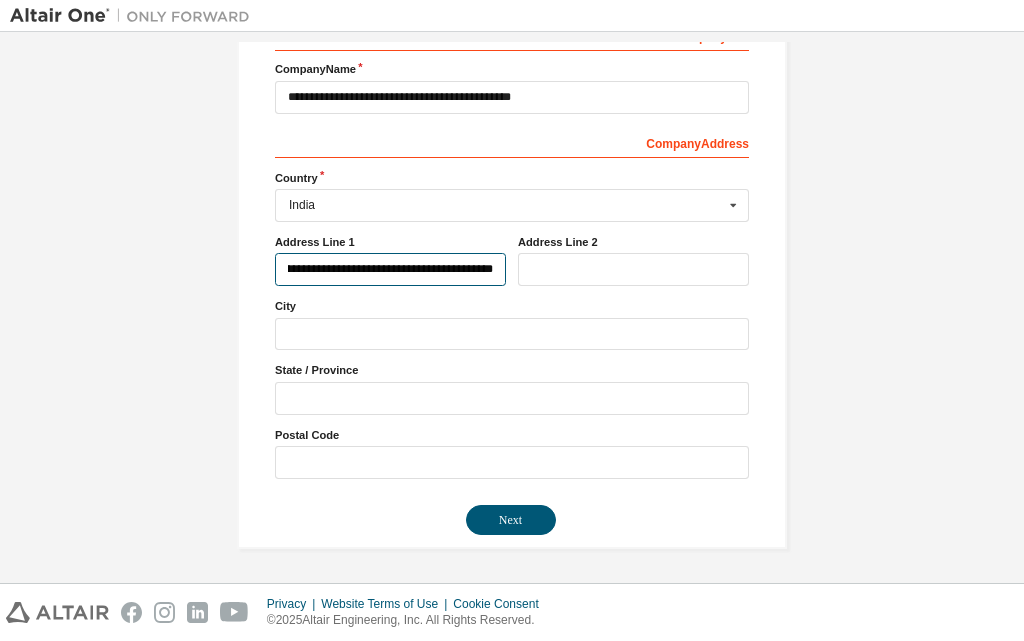 scroll, scrollTop: 0, scrollLeft: 116, axis: horizontal 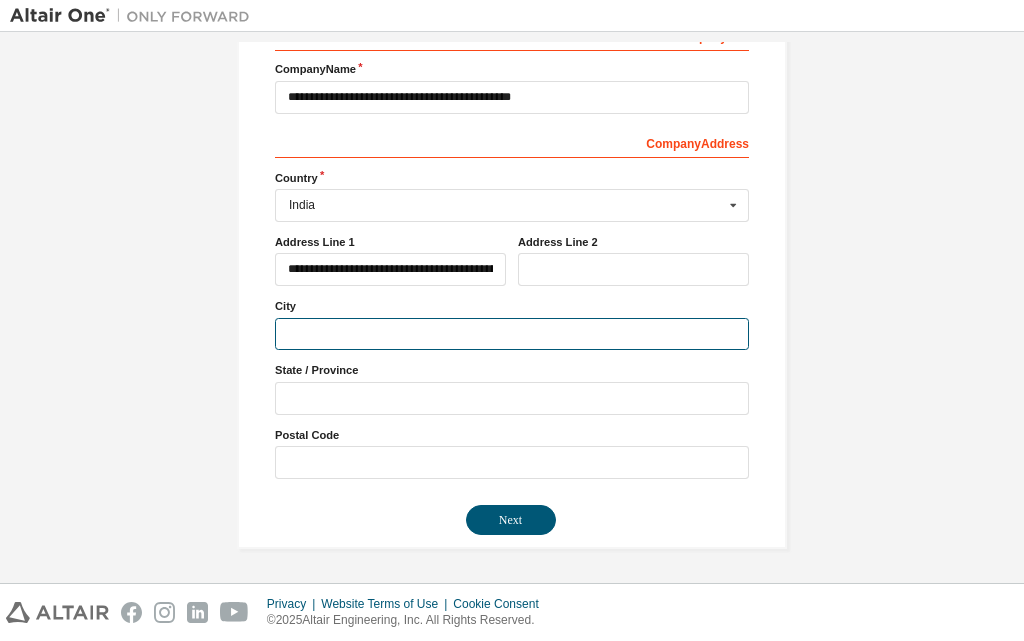click at bounding box center (512, 334) 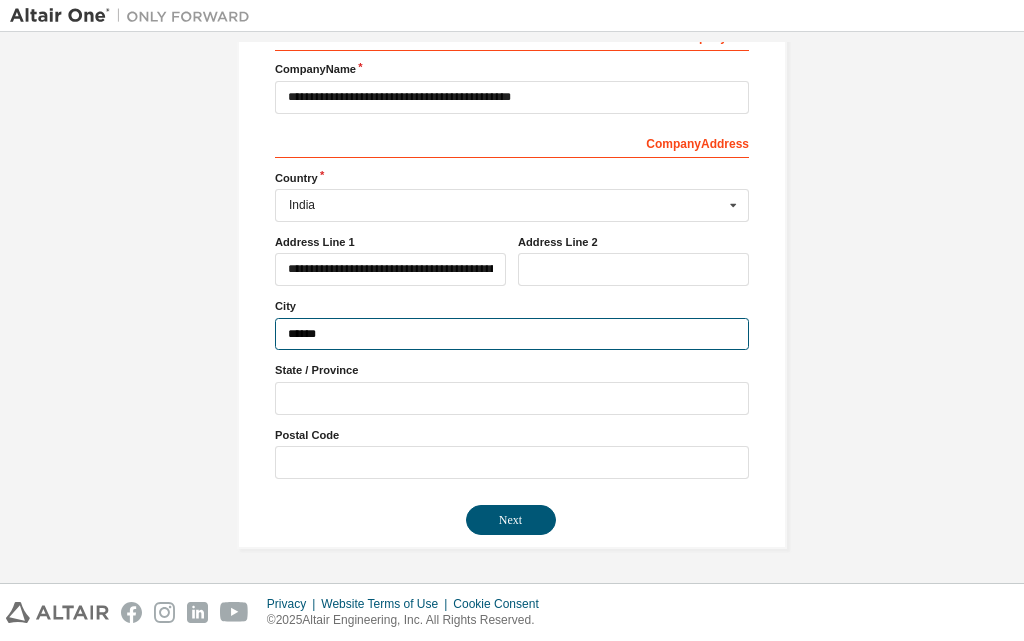 type on "******" 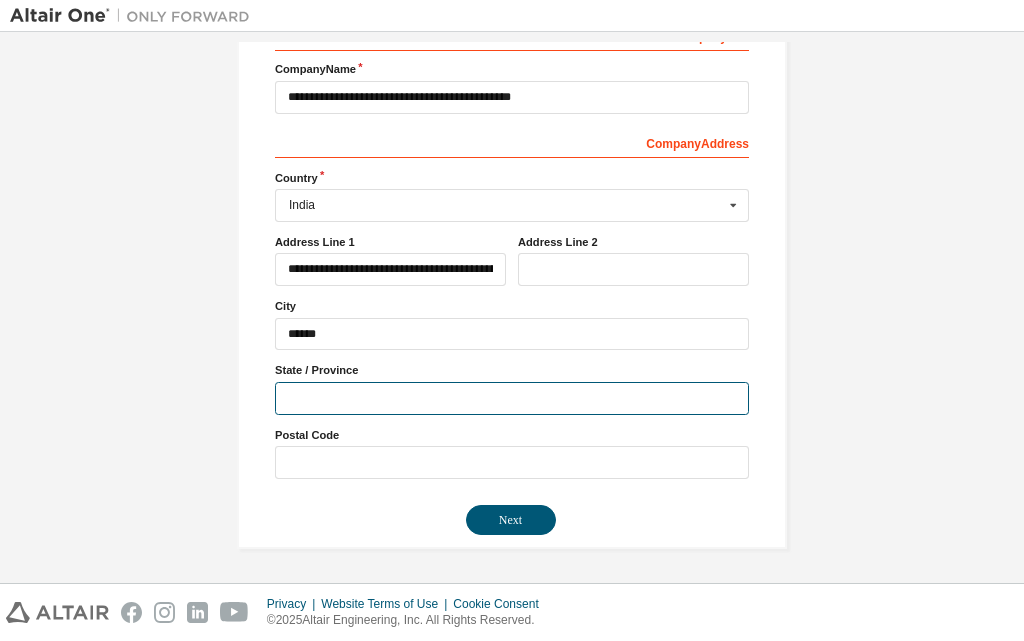 click at bounding box center (512, 398) 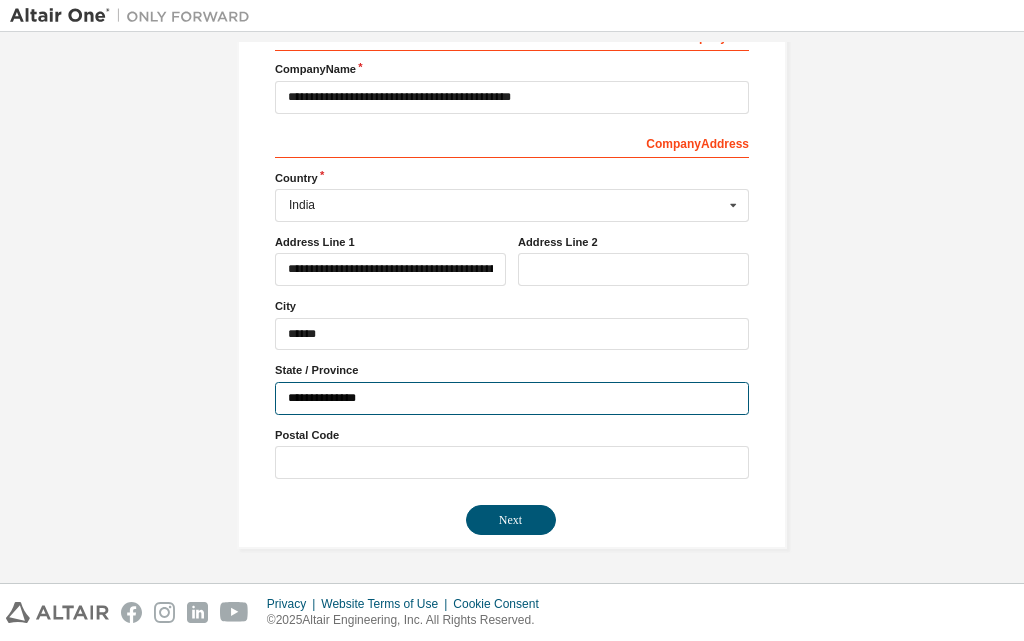 type on "**********" 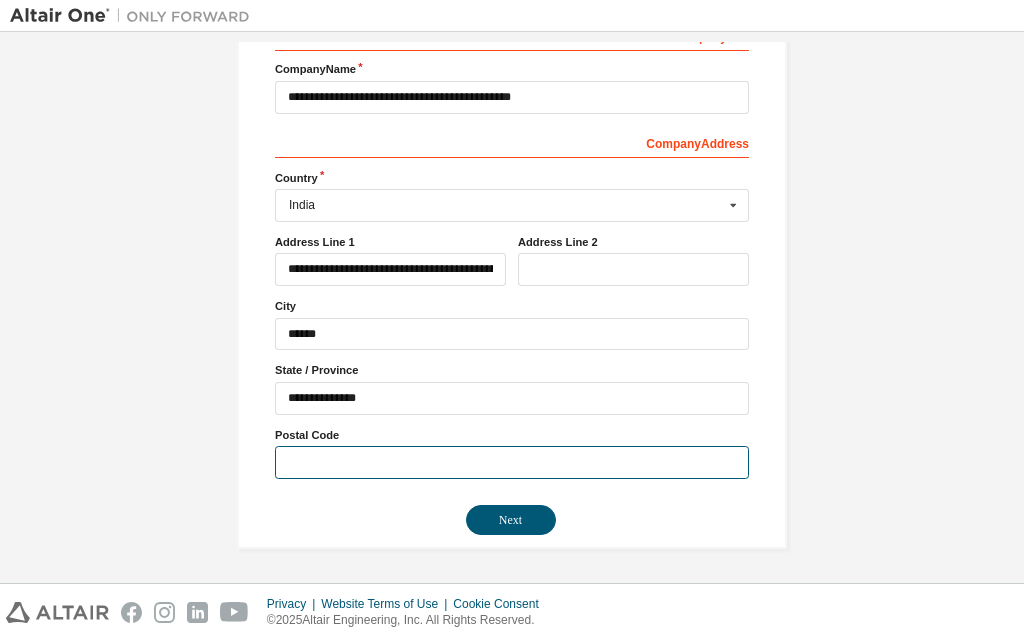 click at bounding box center (512, 462) 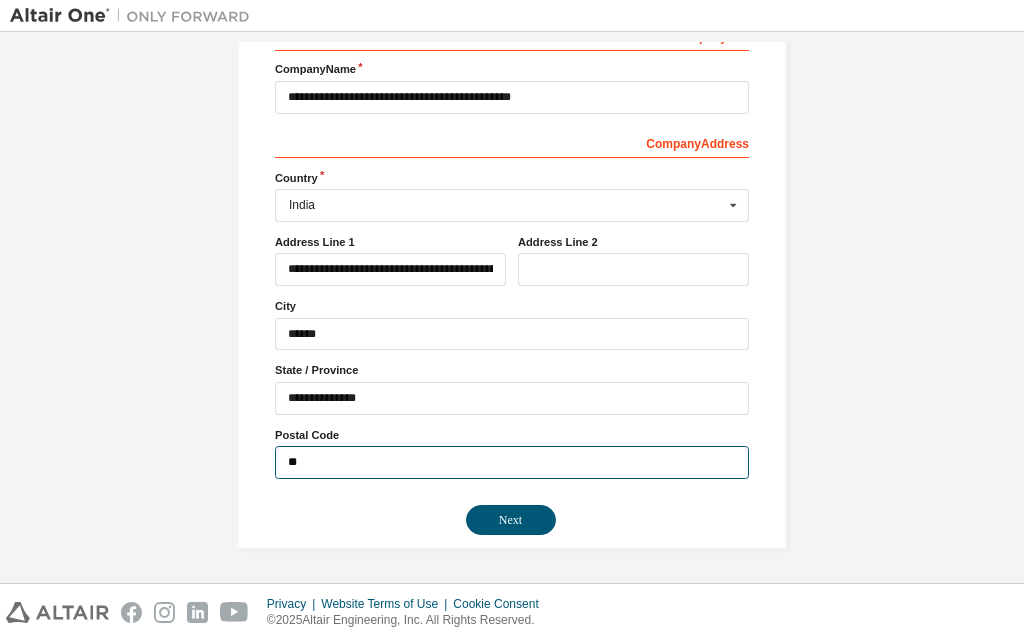 type on "*" 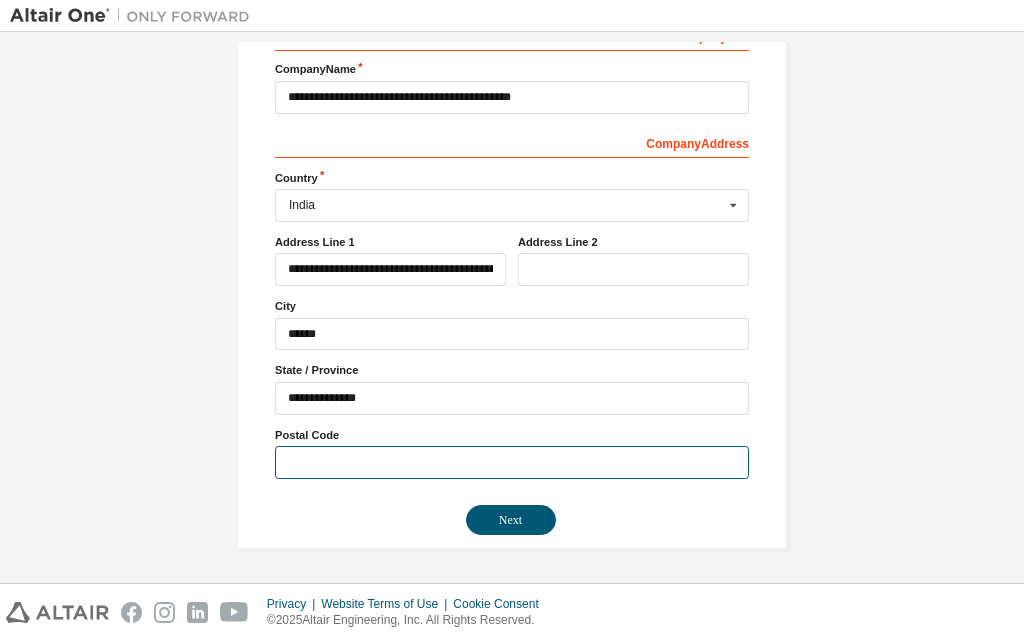 paste on "******" 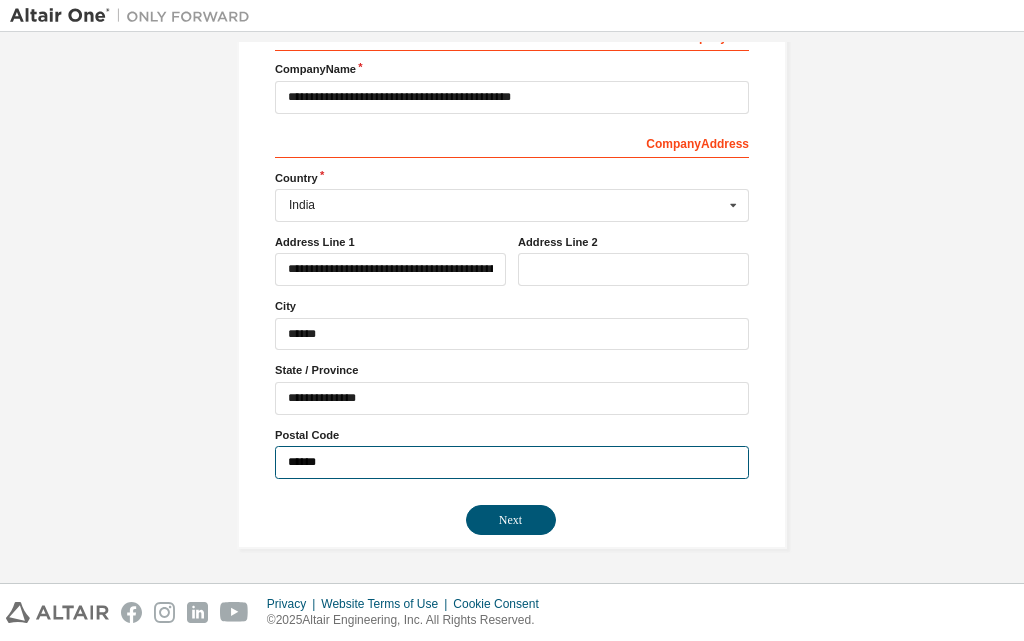 type on "******" 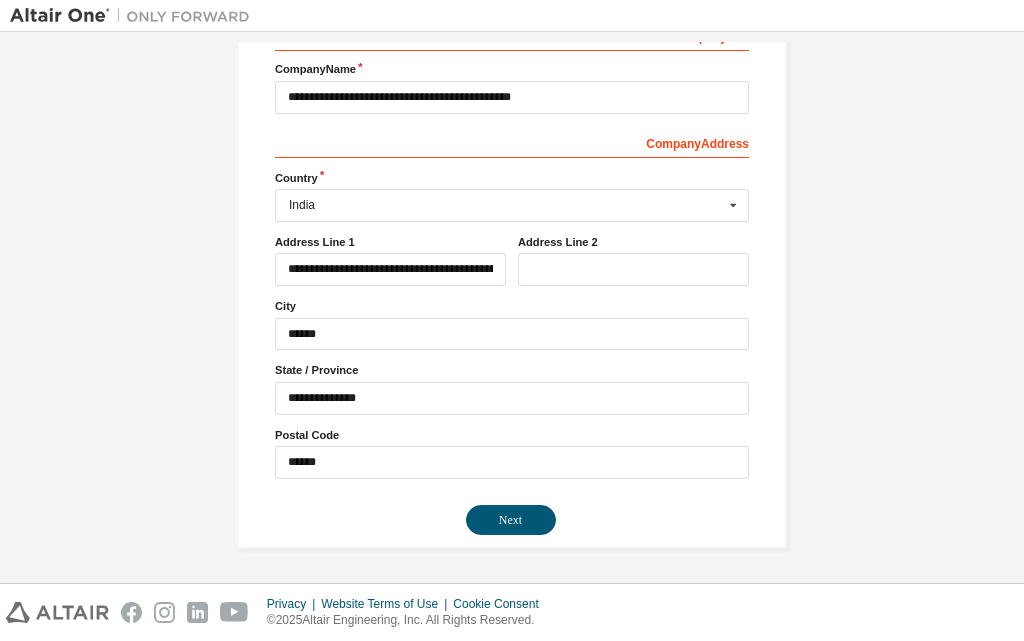 click on "**********" at bounding box center (512, 171) 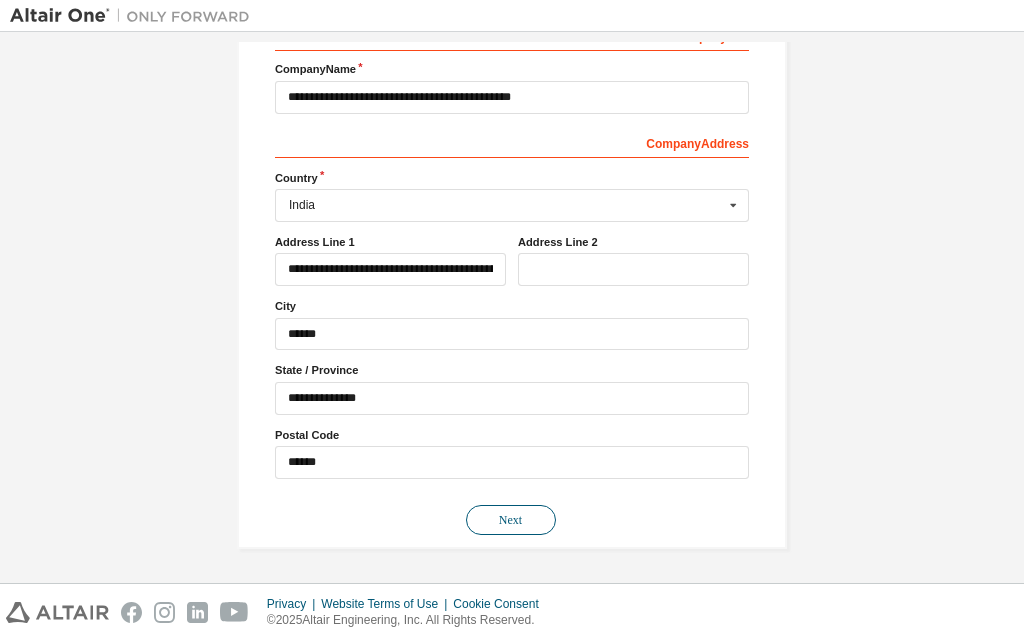 click on "Next" at bounding box center (511, 520) 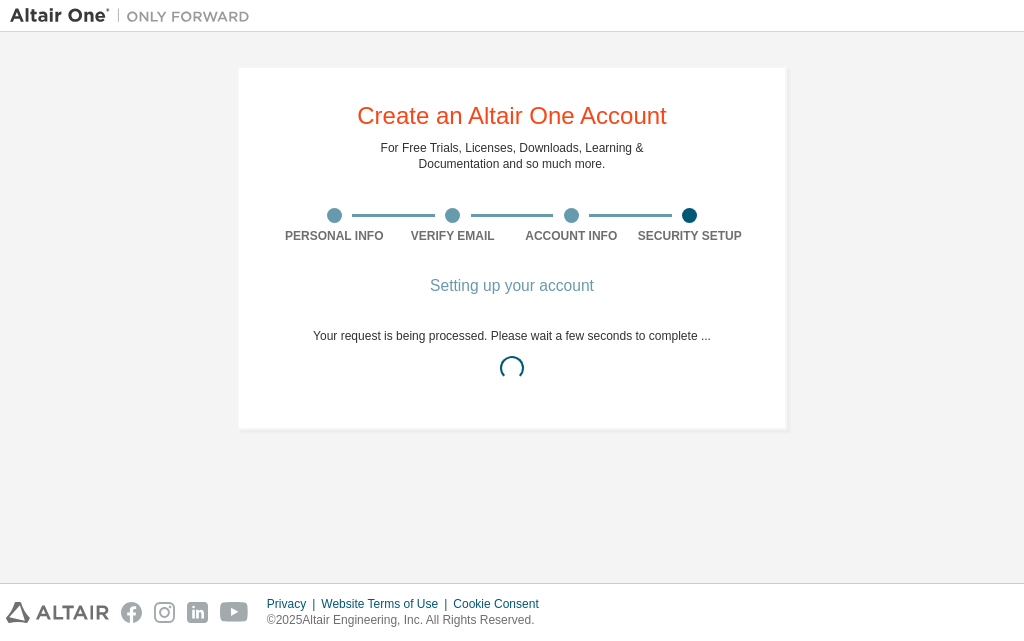 scroll, scrollTop: 0, scrollLeft: 0, axis: both 